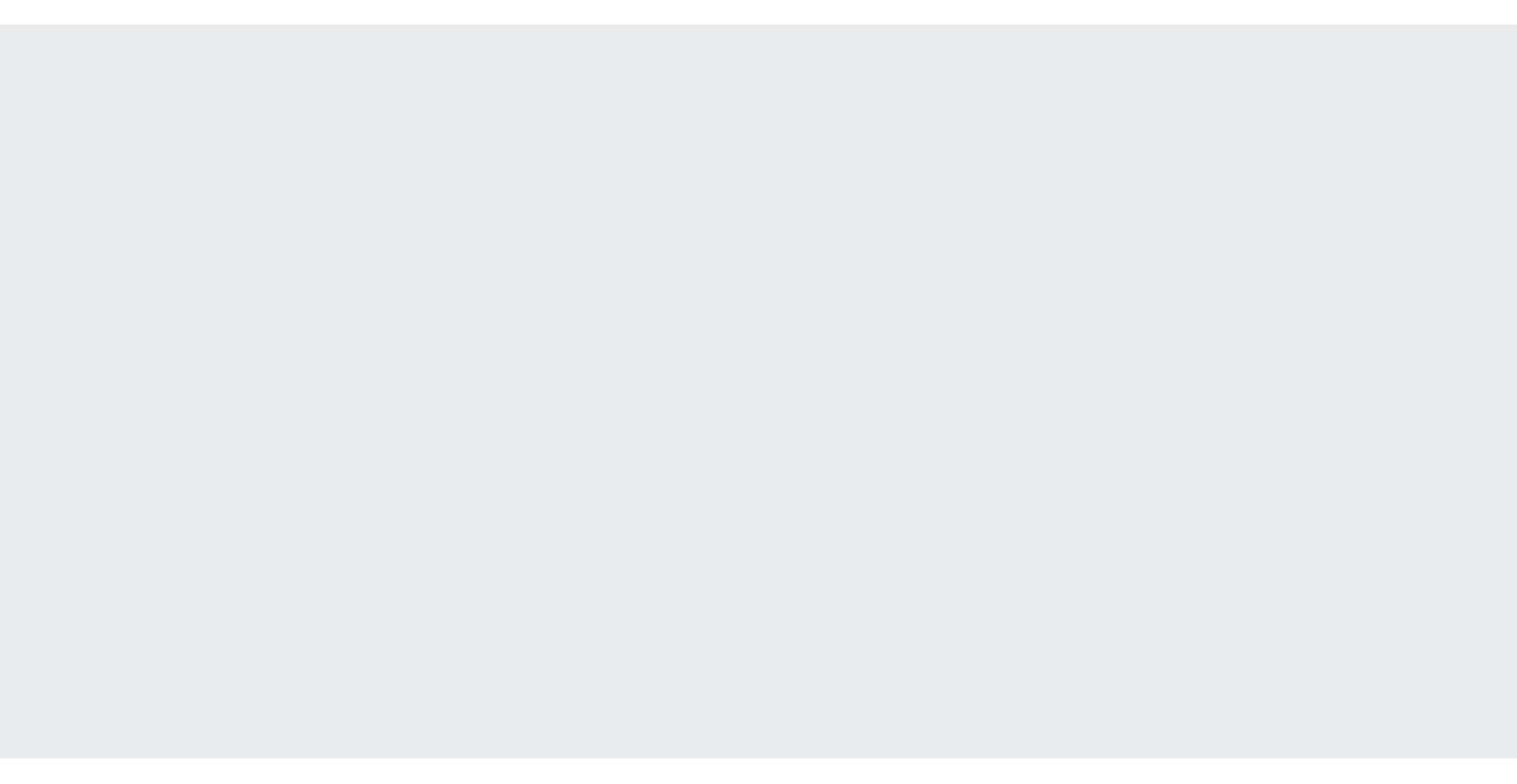scroll, scrollTop: 0, scrollLeft: 0, axis: both 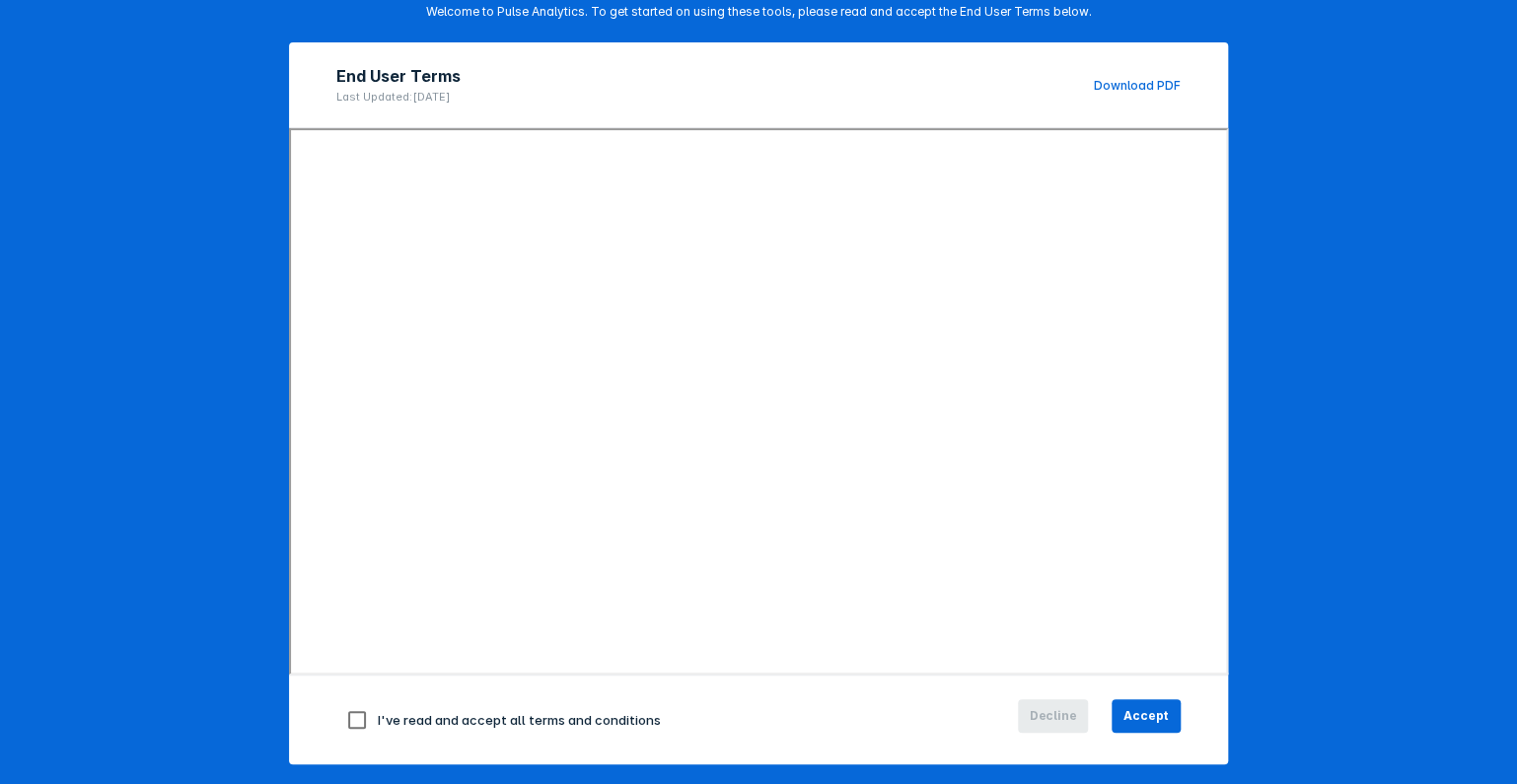 click at bounding box center (357, 720) 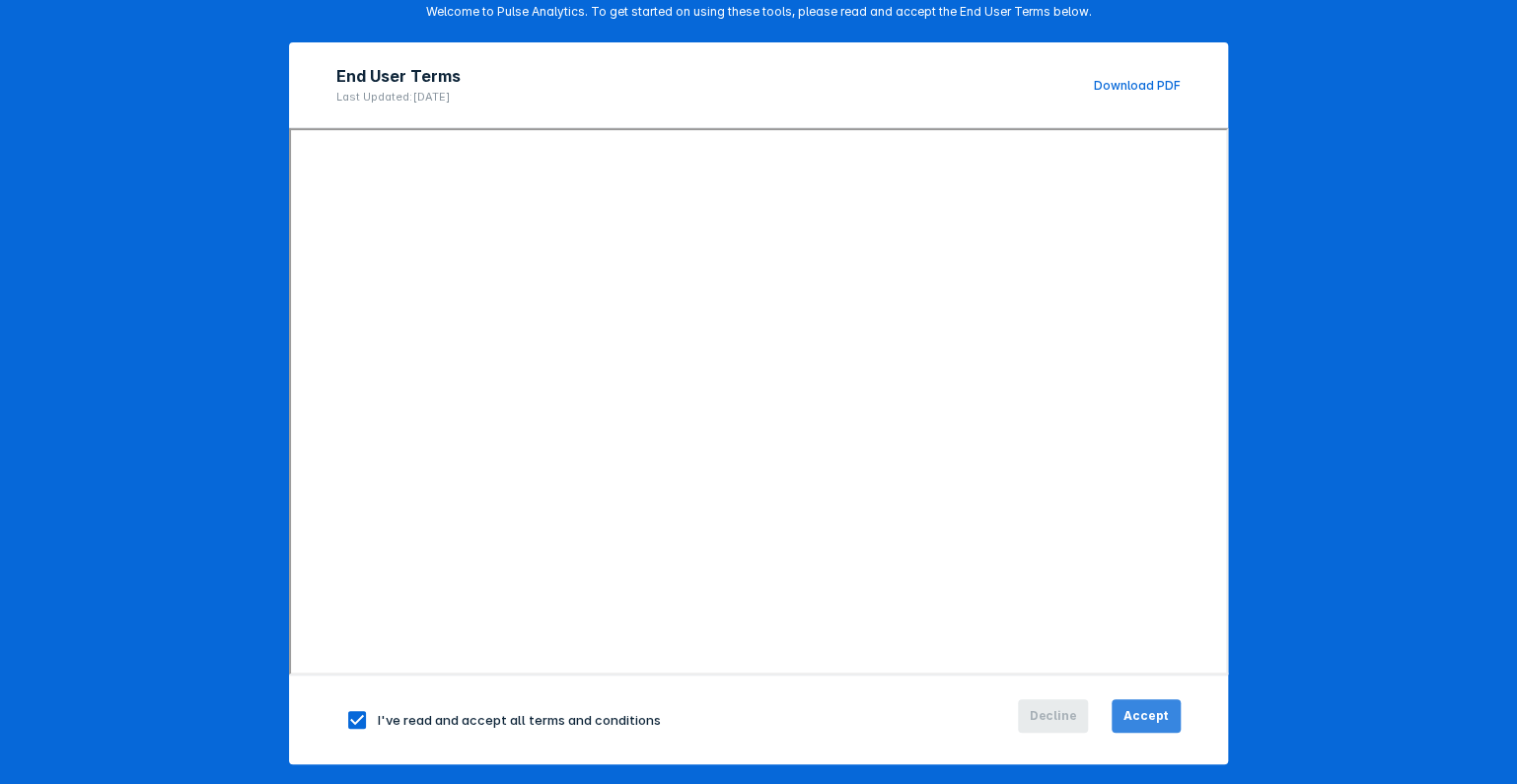 click on "Accept" at bounding box center [1146, 716] 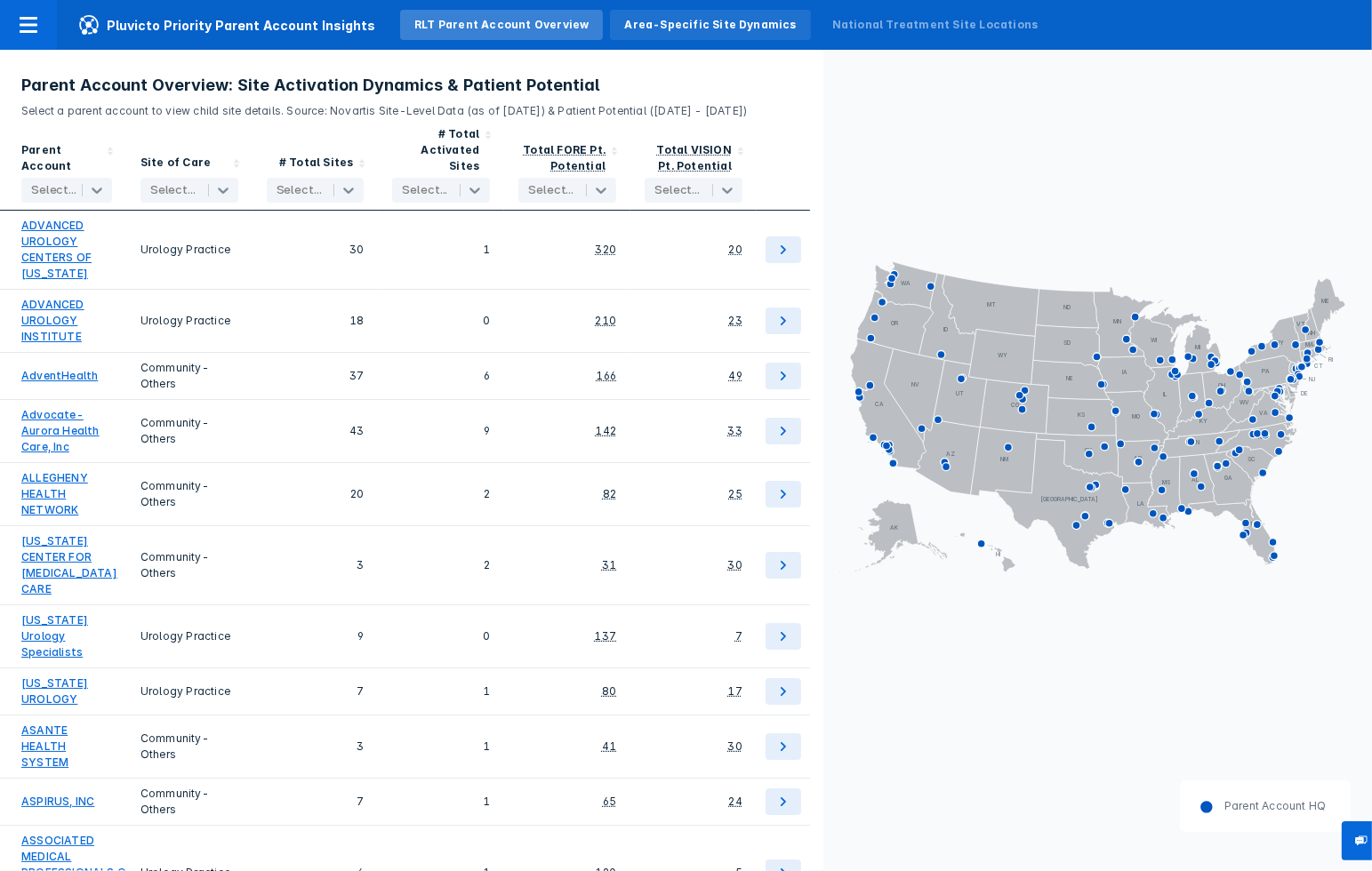 click on "Area-Specific Site Dynamics" at bounding box center (710, 25) 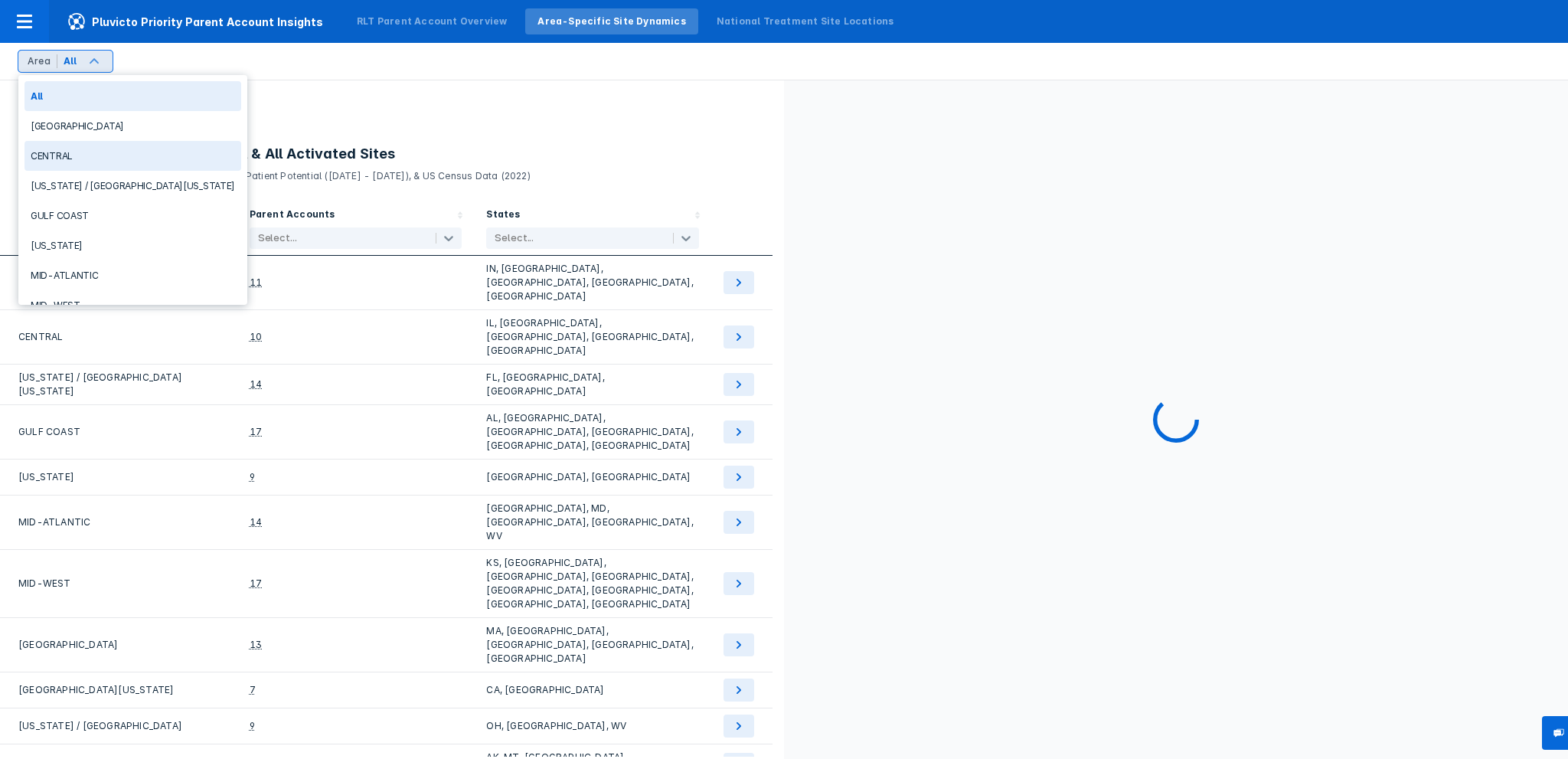 click on "All Areas" at bounding box center (383, 110) 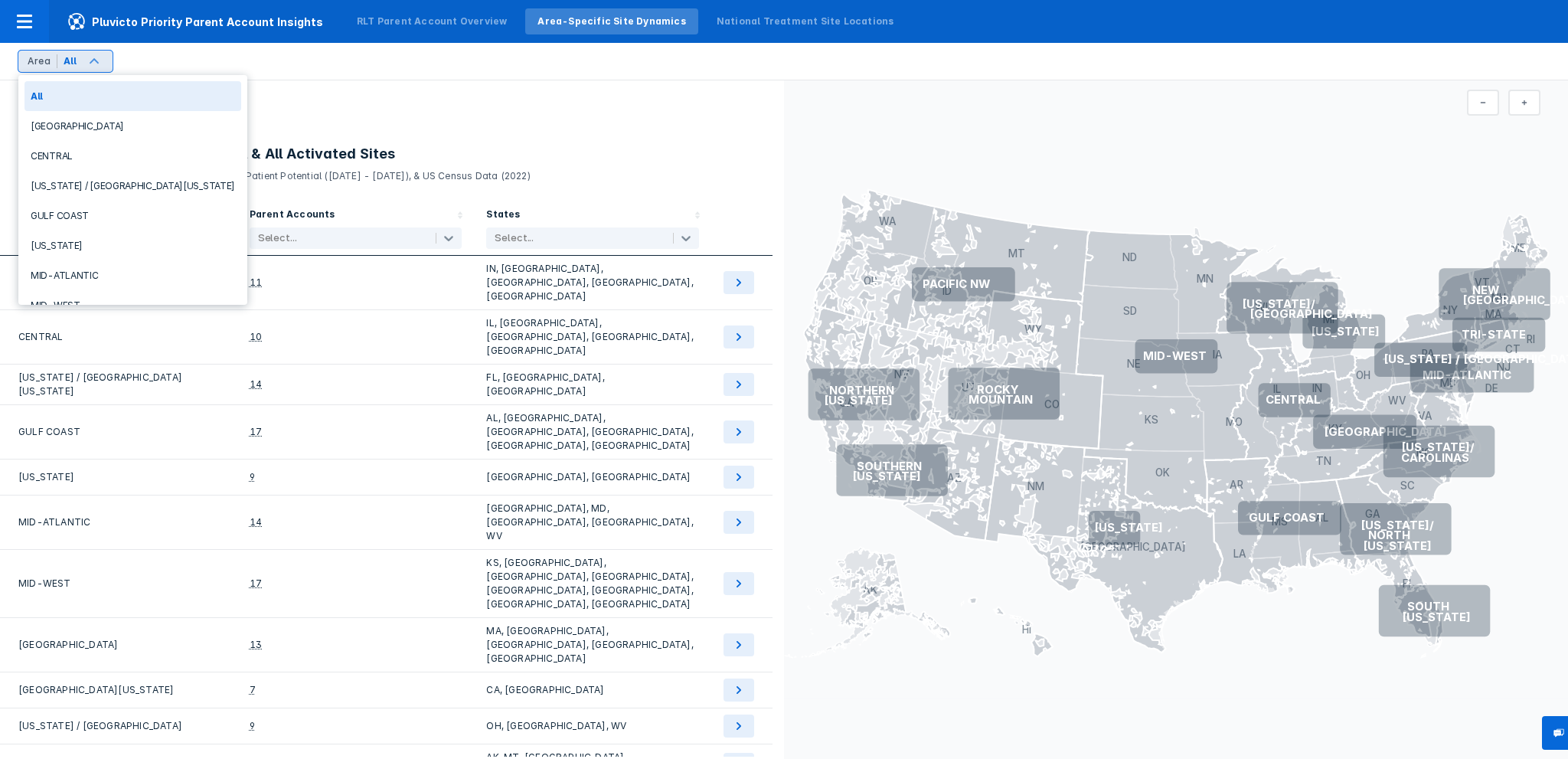 click at bounding box center (1176, 111) 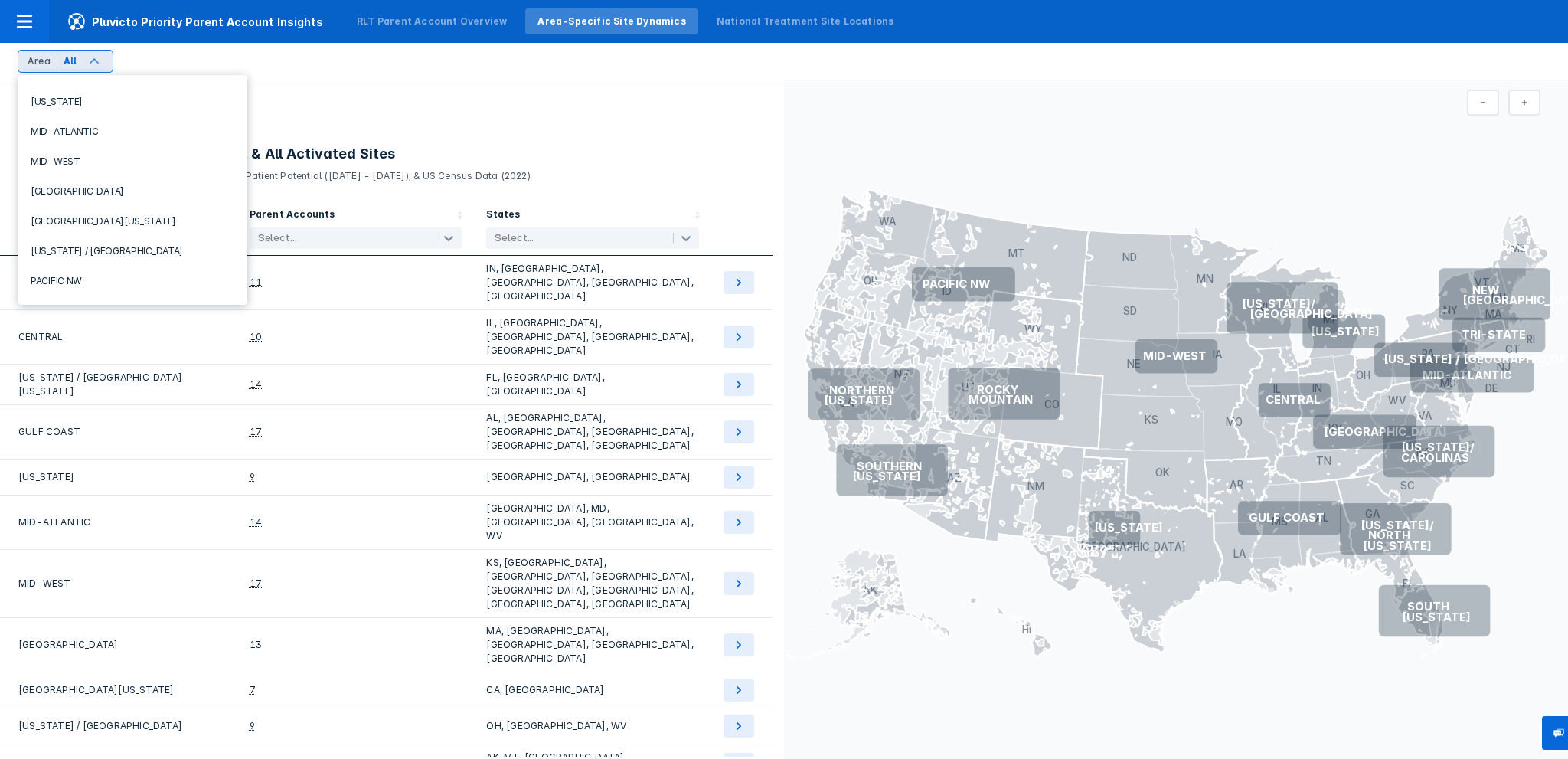 scroll, scrollTop: 153, scrollLeft: 0, axis: vertical 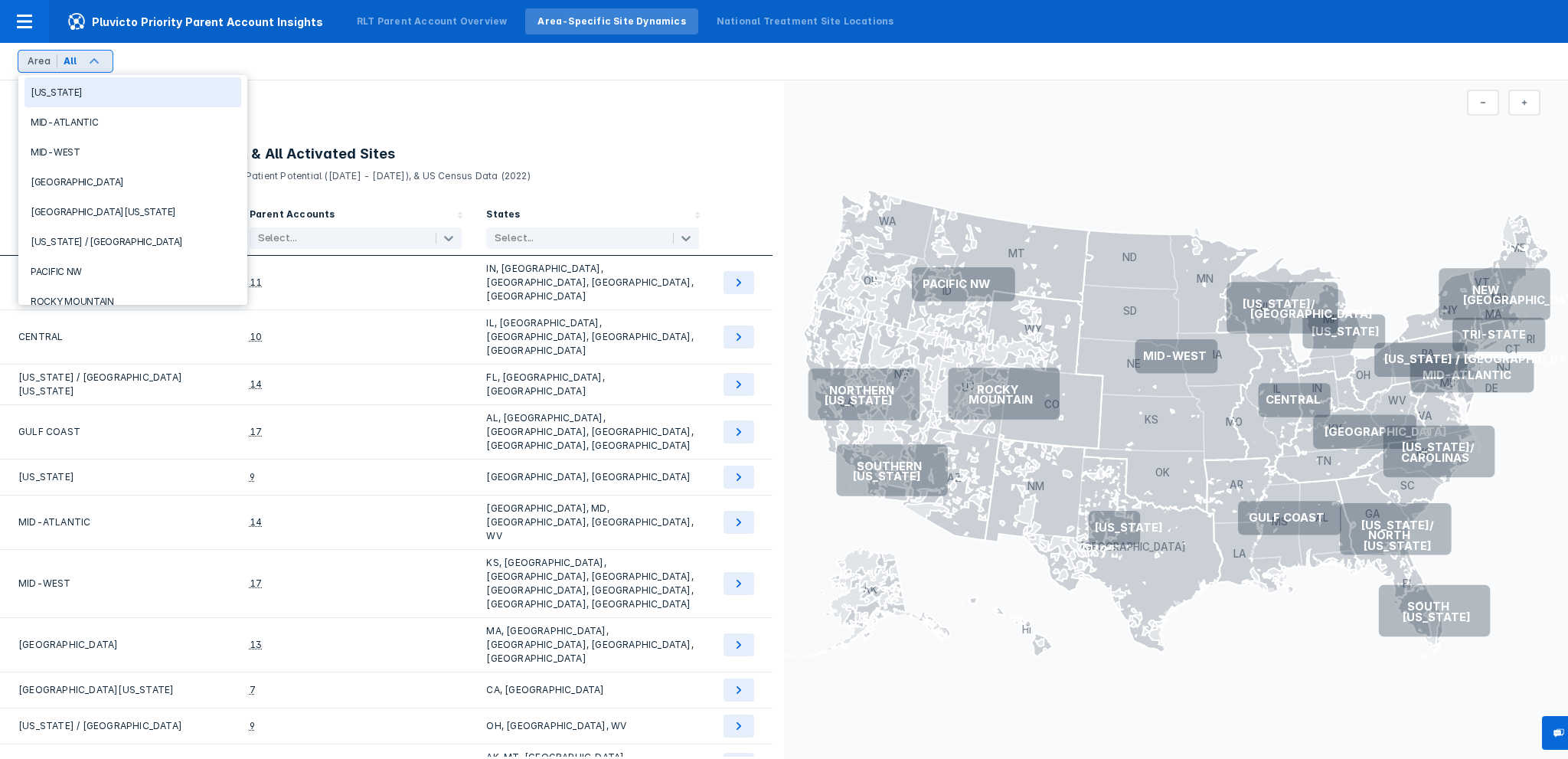 click on "[US_STATE]" at bounding box center [132, 92] 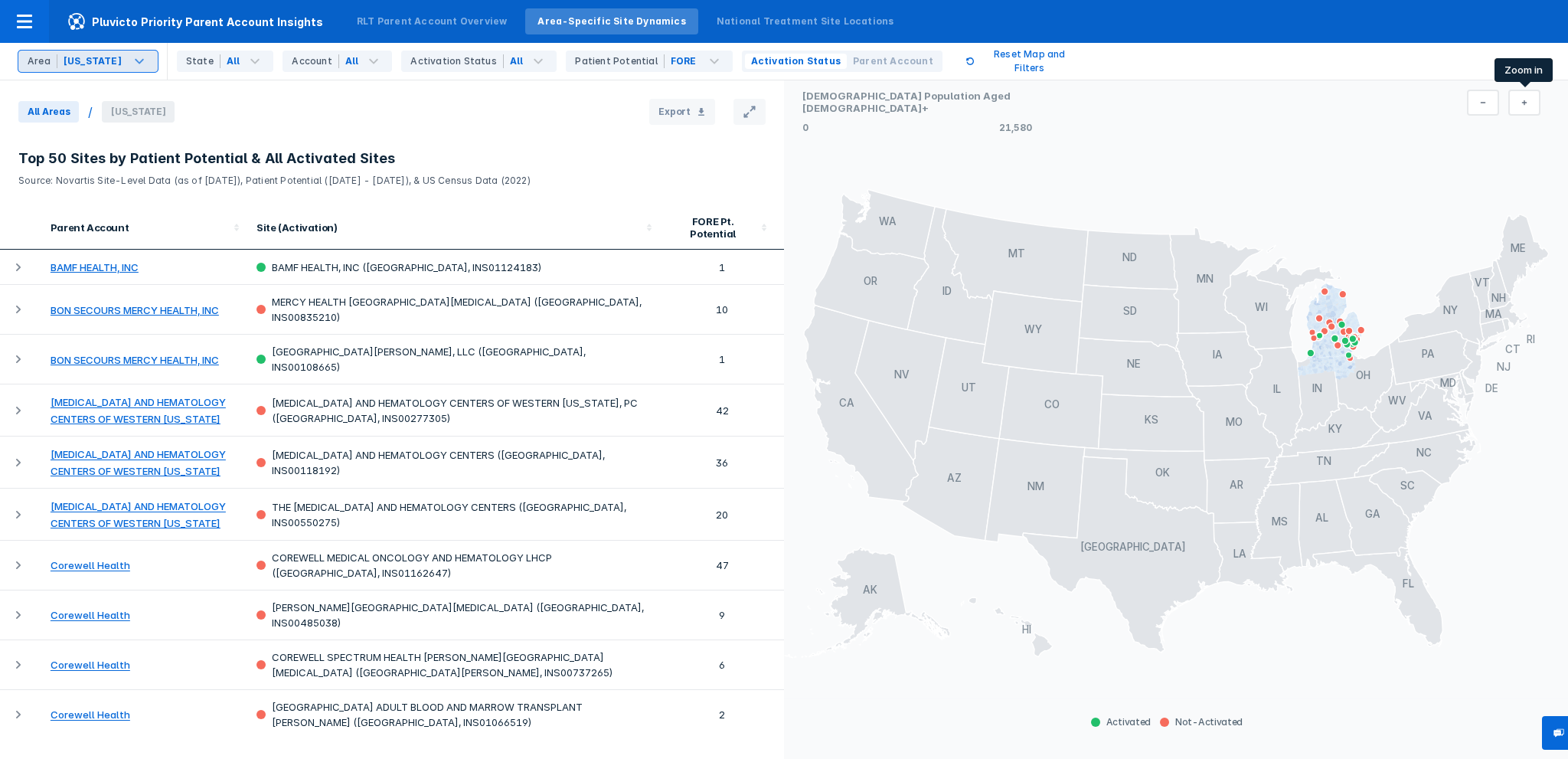 click at bounding box center (1524, 103) 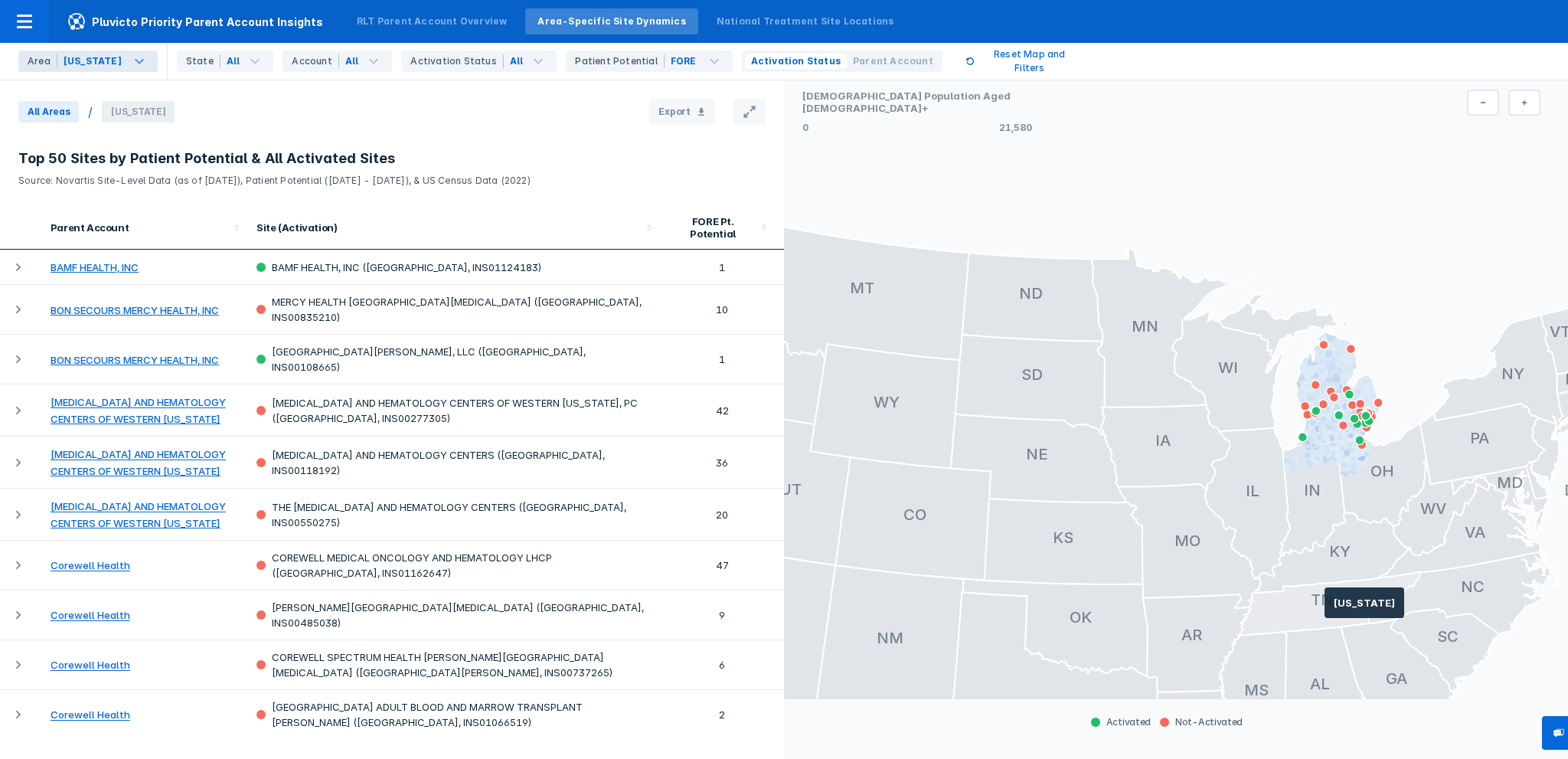 drag, startPoint x: 1298, startPoint y: 366, endPoint x: 1315, endPoint y: 582, distance: 216.6679 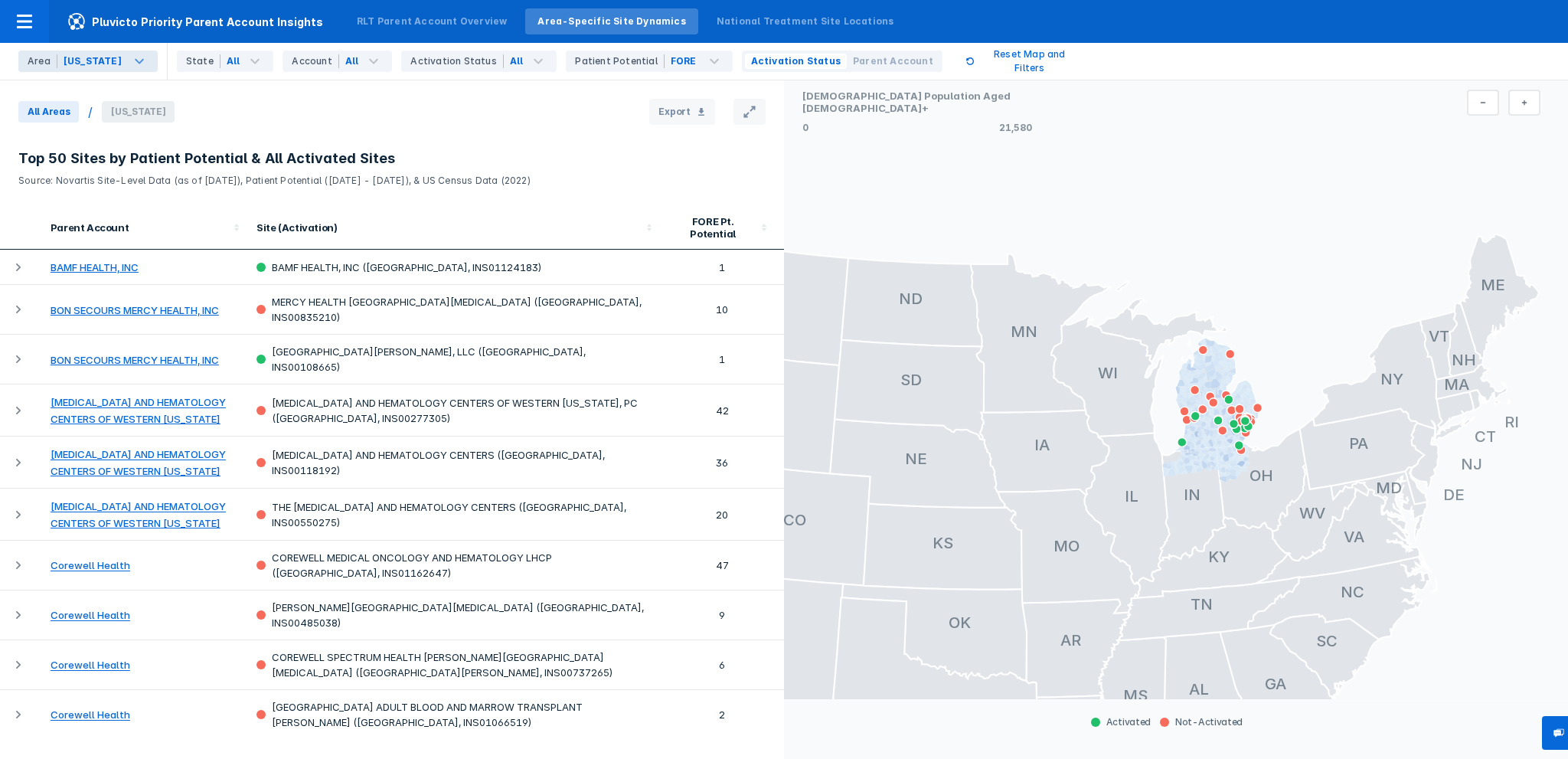 drag, startPoint x: 1407, startPoint y: 233, endPoint x: 1317, endPoint y: 236, distance: 90.04999 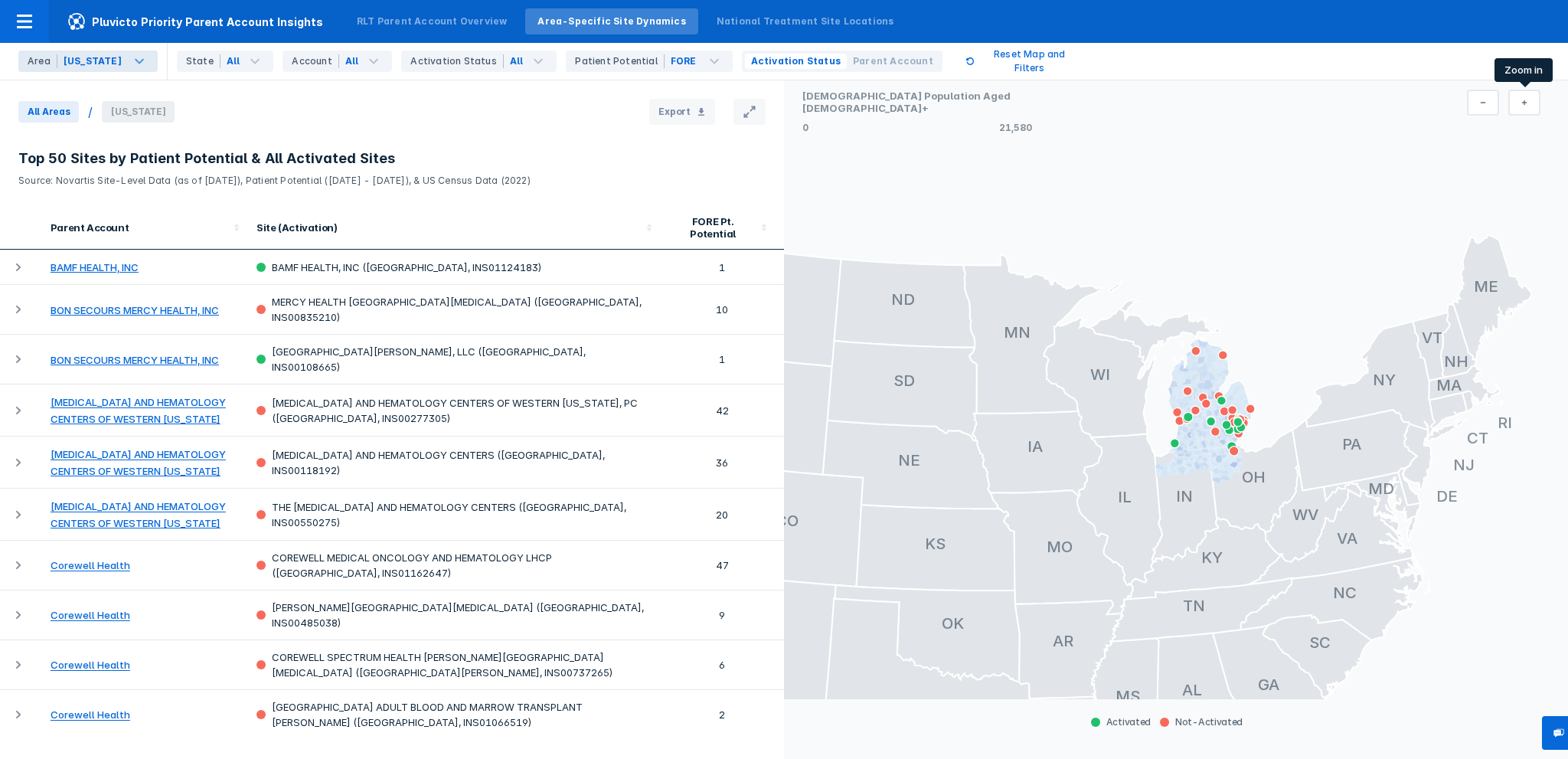 click 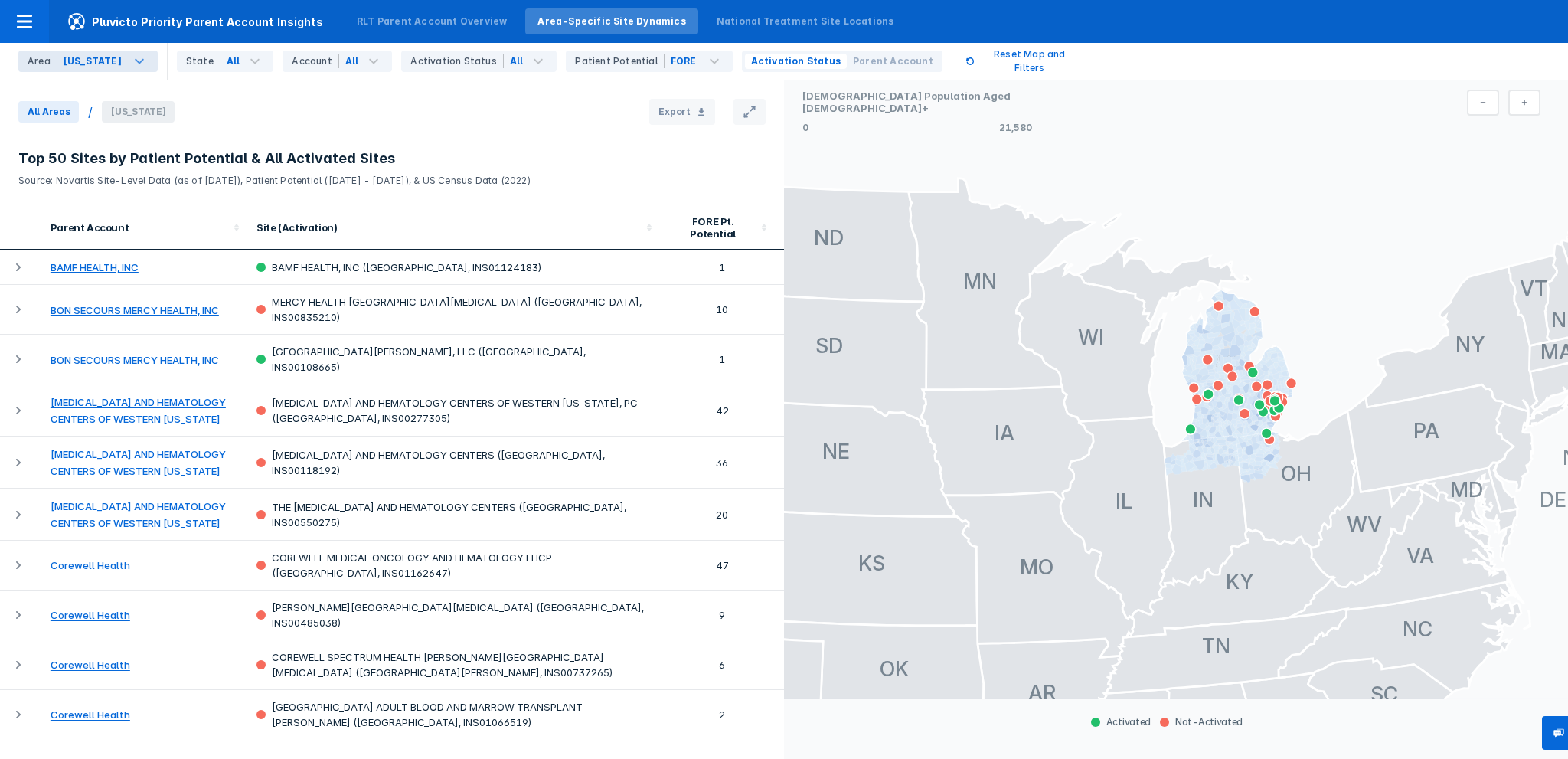 drag, startPoint x: 1387, startPoint y: 177, endPoint x: 1410, endPoint y: 275, distance: 100.6628 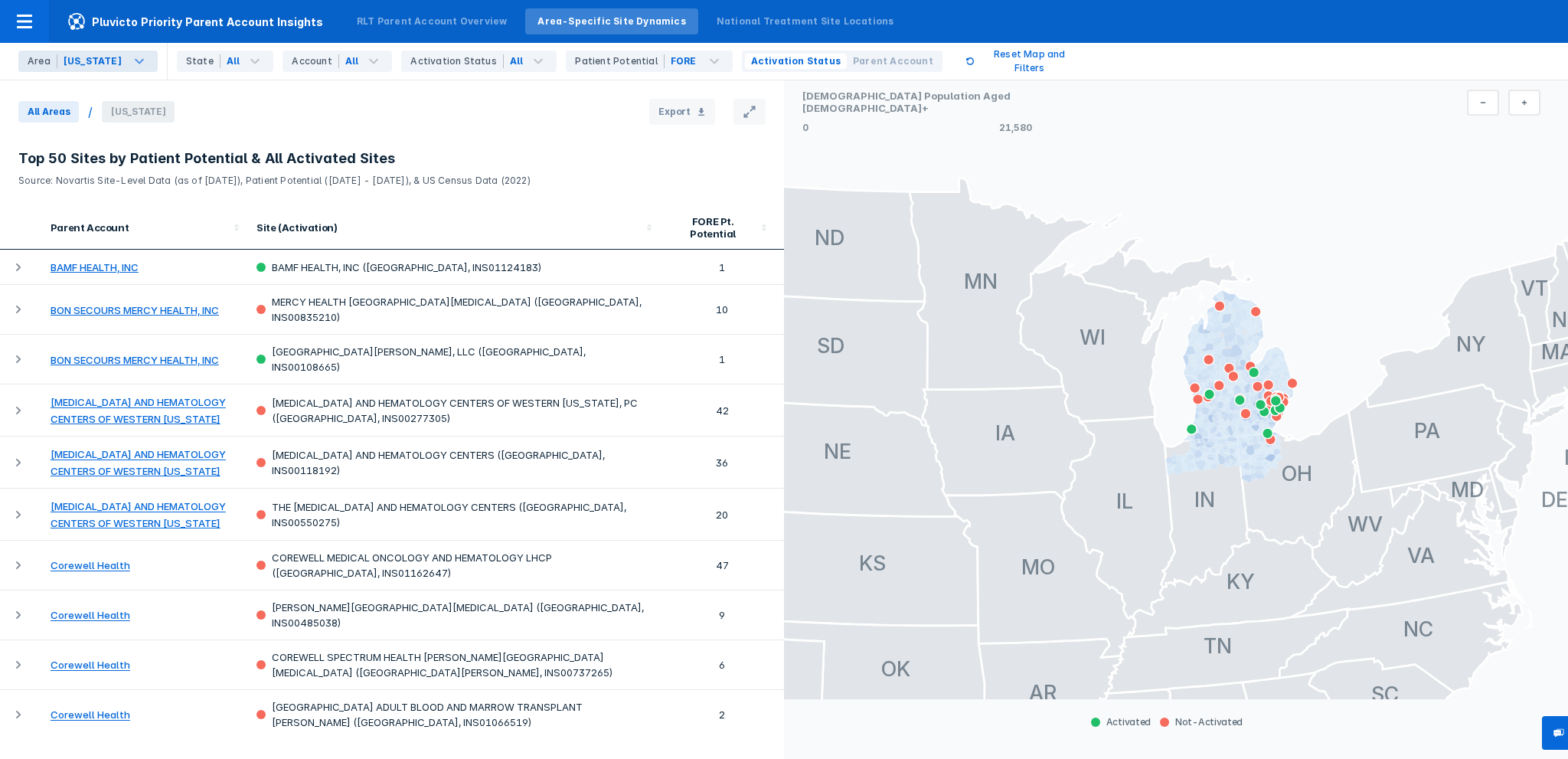 drag, startPoint x: 1321, startPoint y: 217, endPoint x: 1332, endPoint y: 226, distance: 14.21267 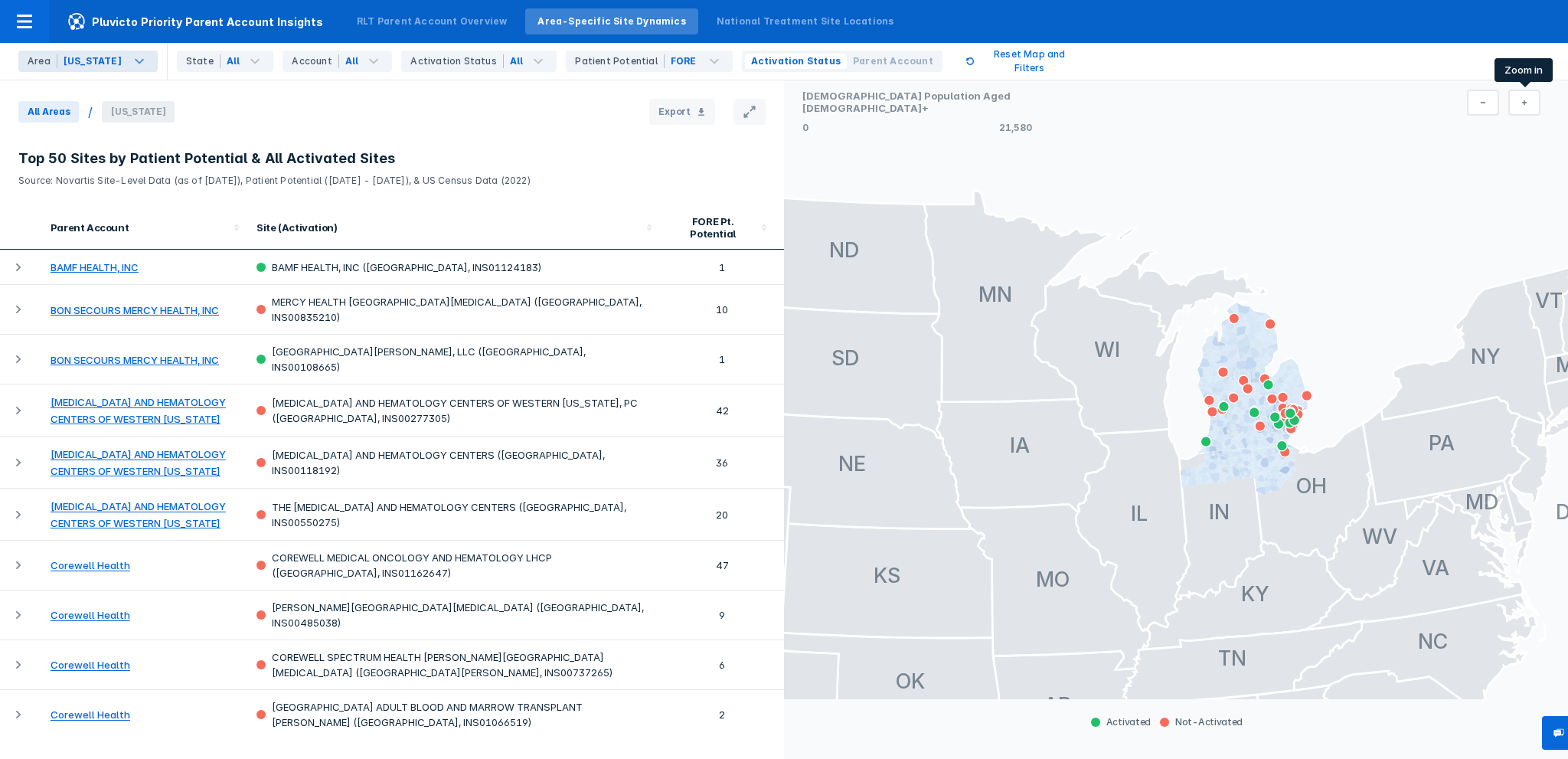 click at bounding box center [1524, 103] 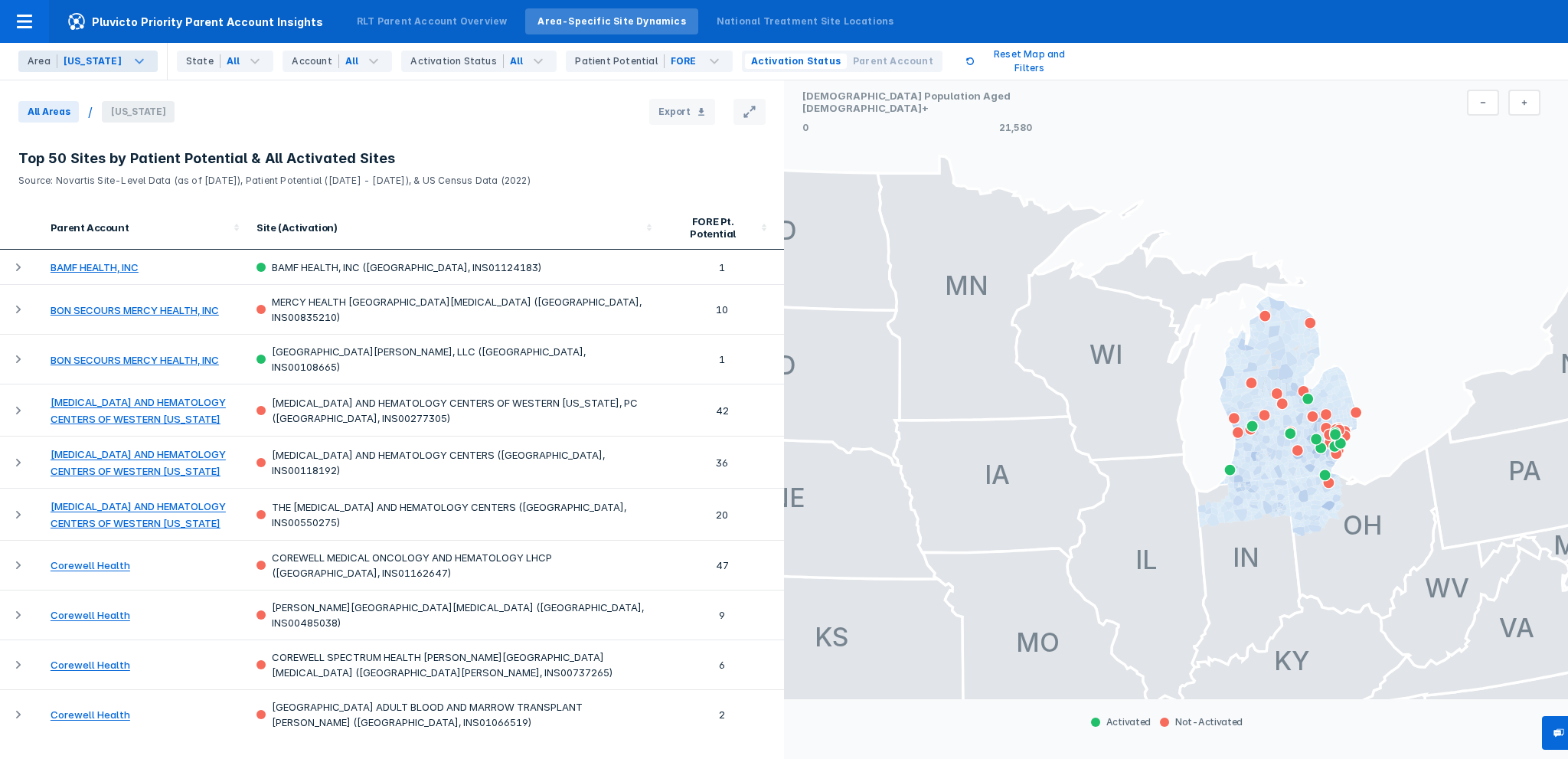 drag, startPoint x: 1419, startPoint y: 191, endPoint x: 1423, endPoint y: 329, distance: 138.05796 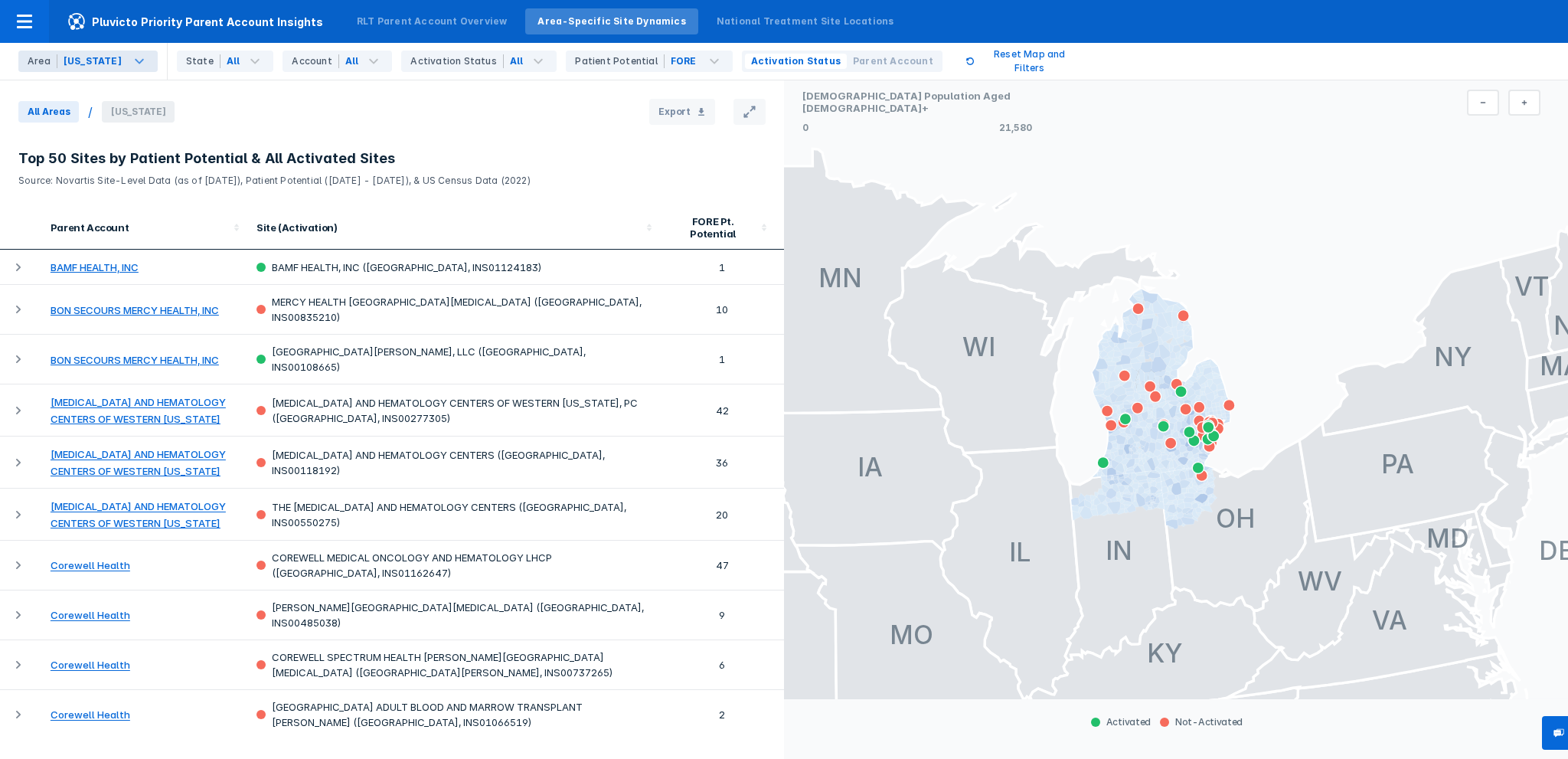 drag, startPoint x: 1394, startPoint y: 189, endPoint x: 1300, endPoint y: 178, distance: 94.641429 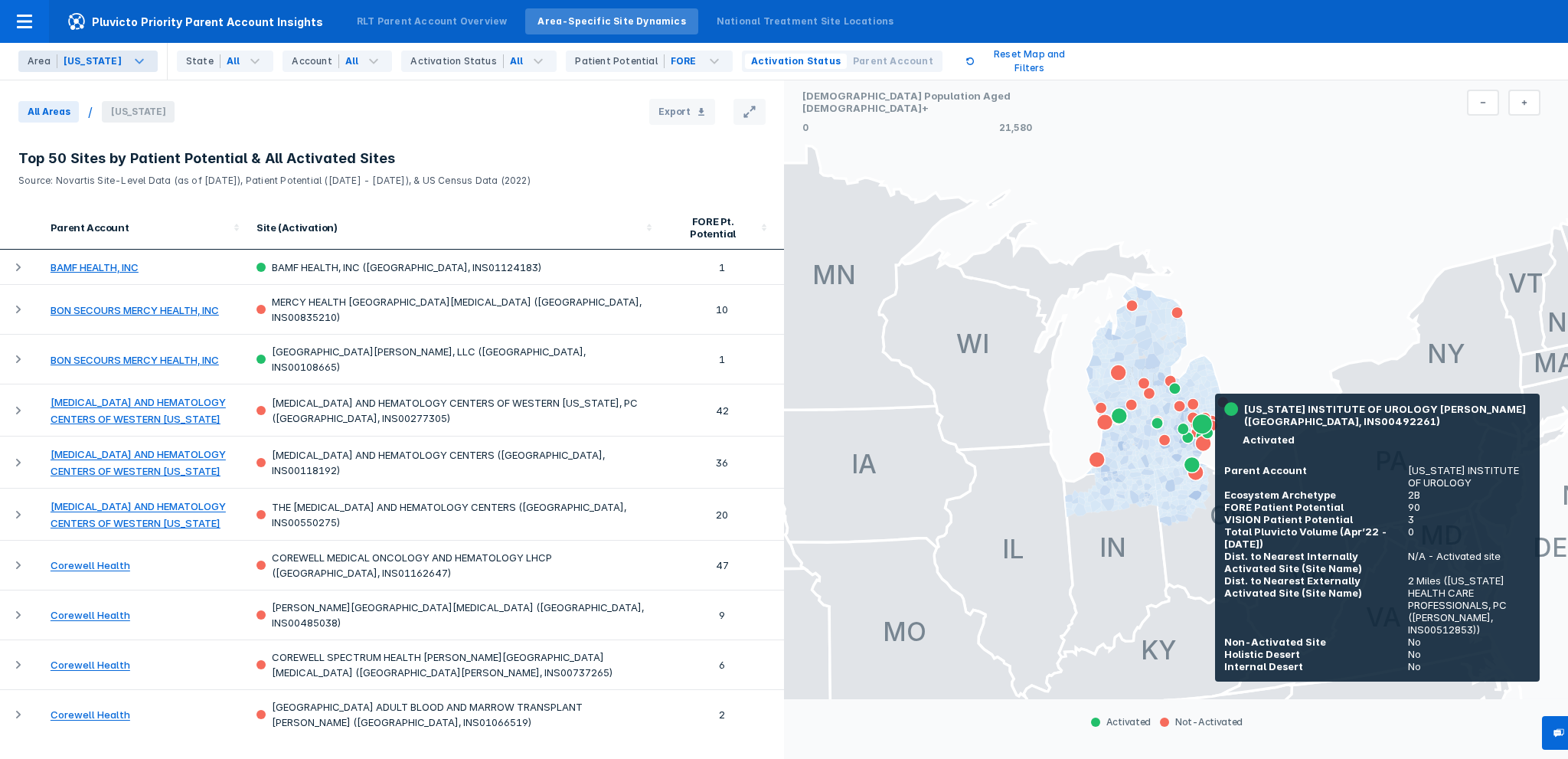 click 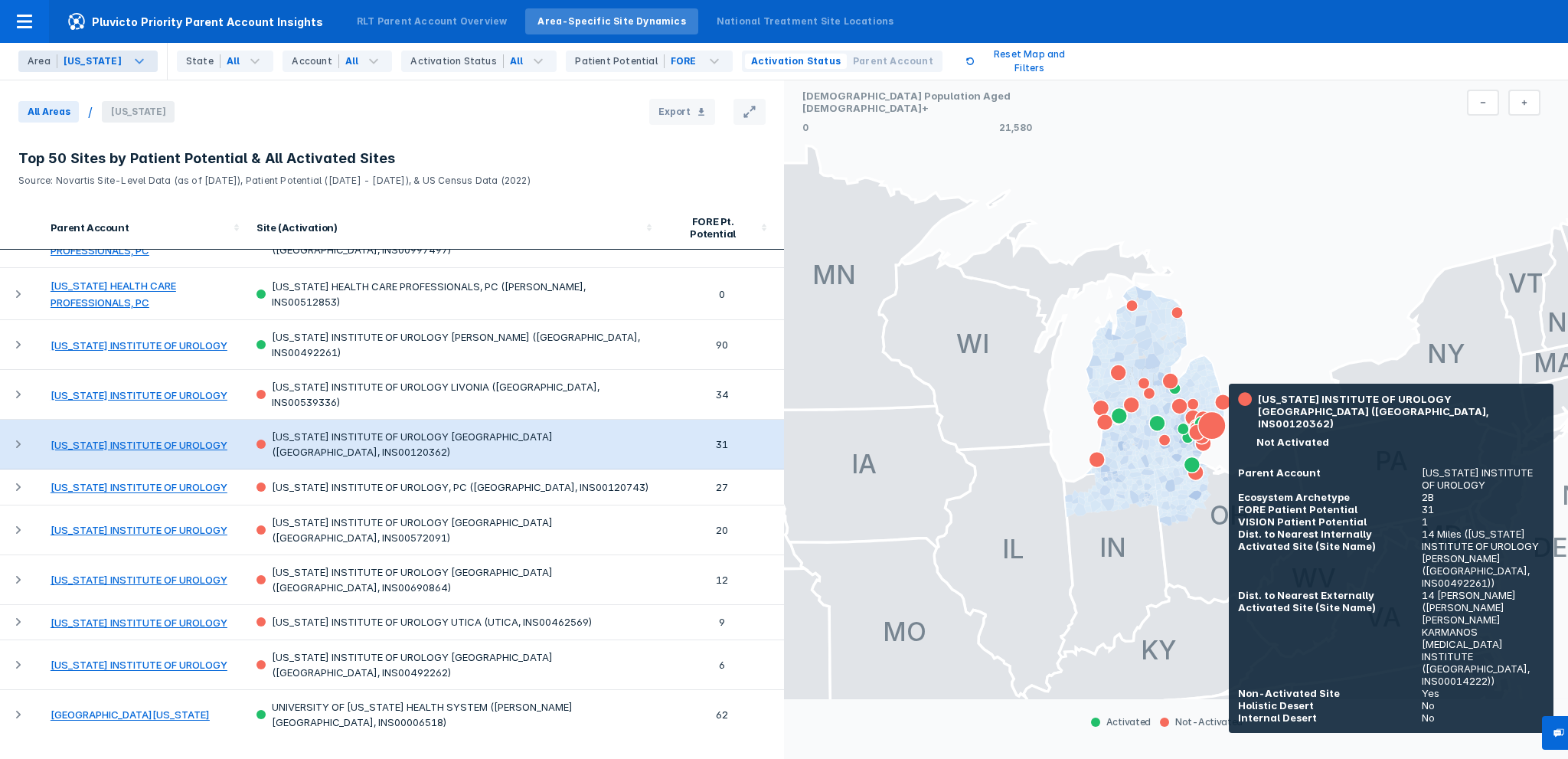scroll, scrollTop: 1991, scrollLeft: 0, axis: vertical 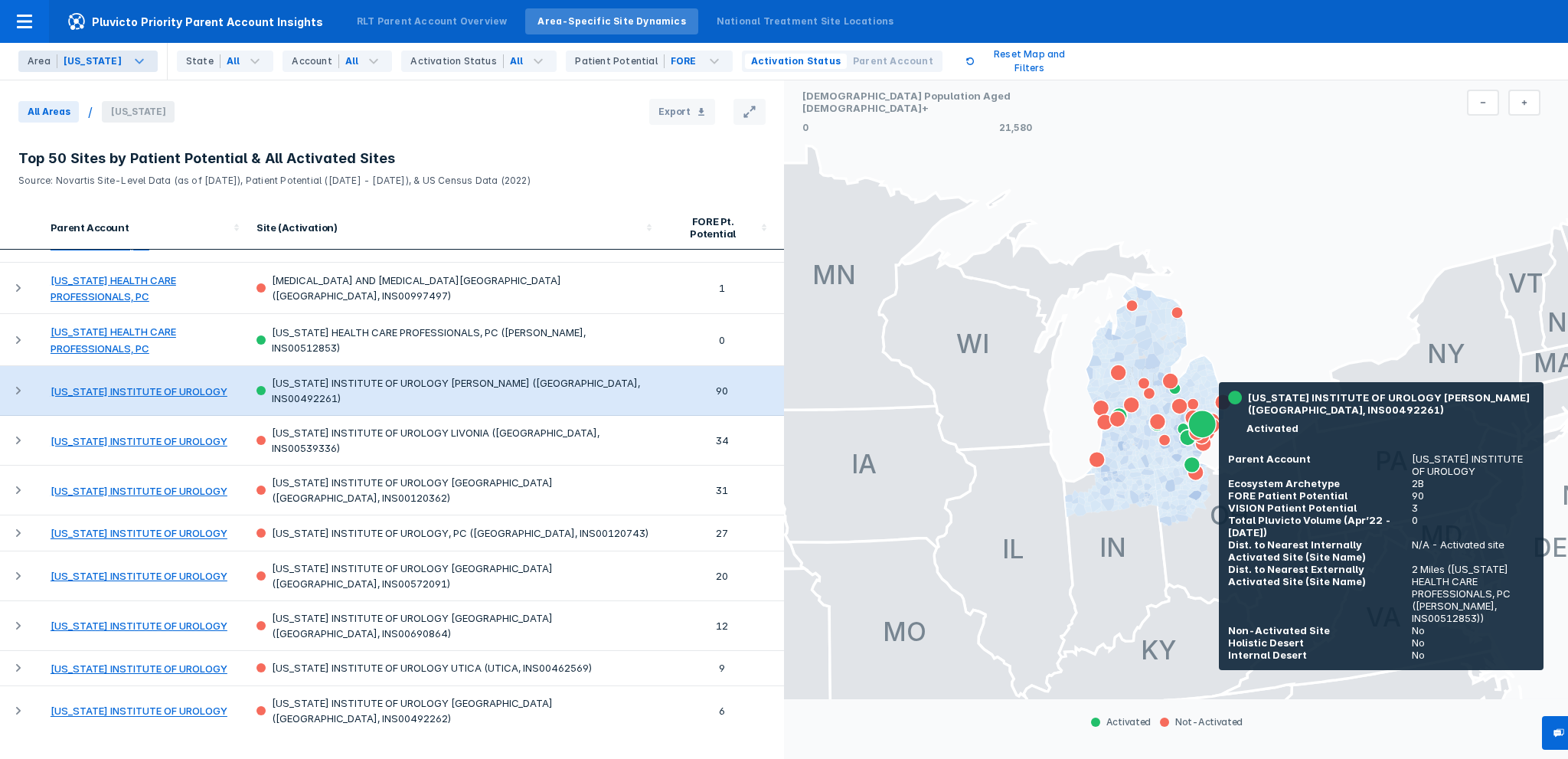 click on "[US_STATE] INSTITUTE OF UROLOGY" at bounding box center (139, 391) 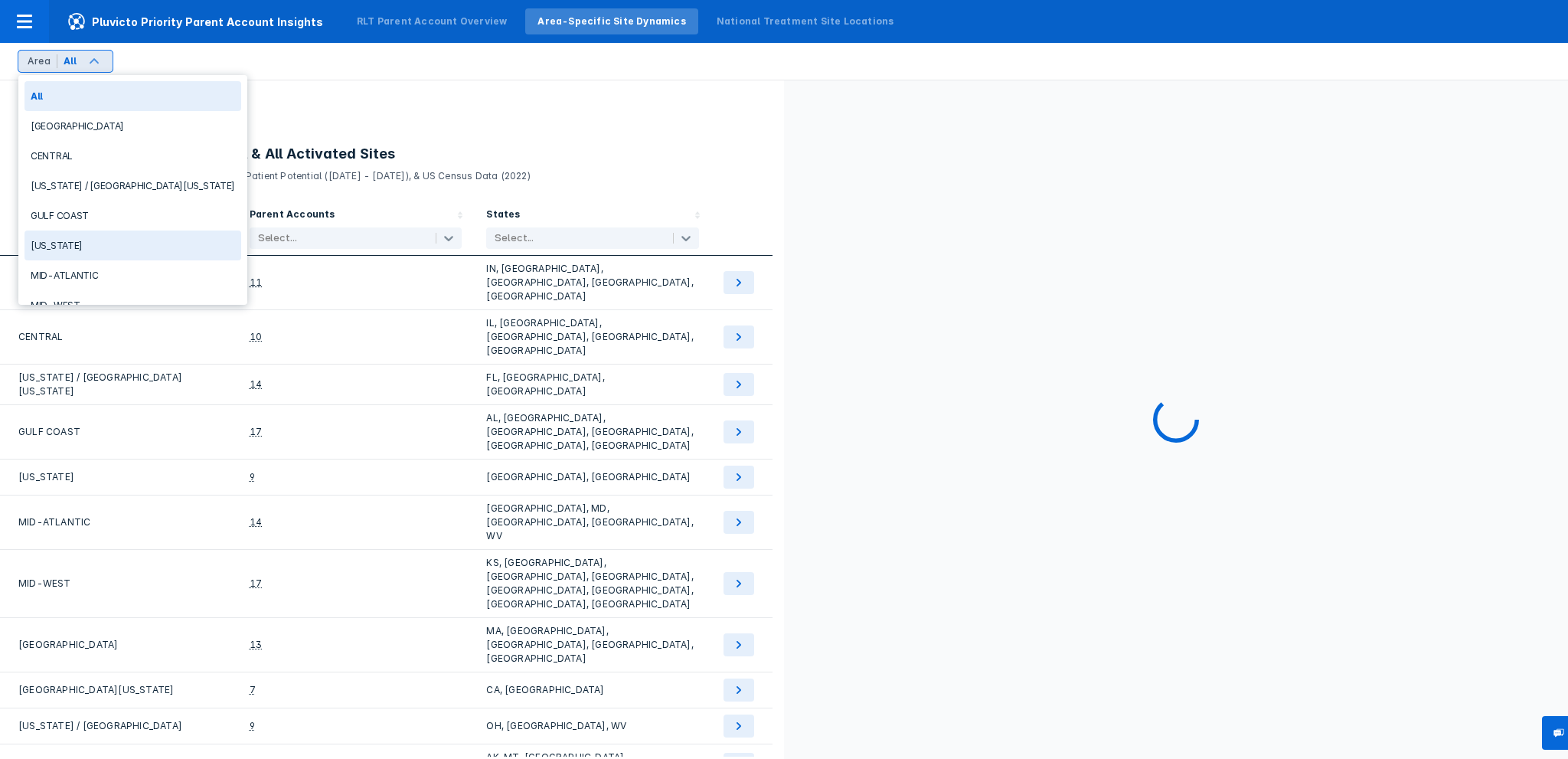 click on "[US_STATE]" at bounding box center (132, 245) 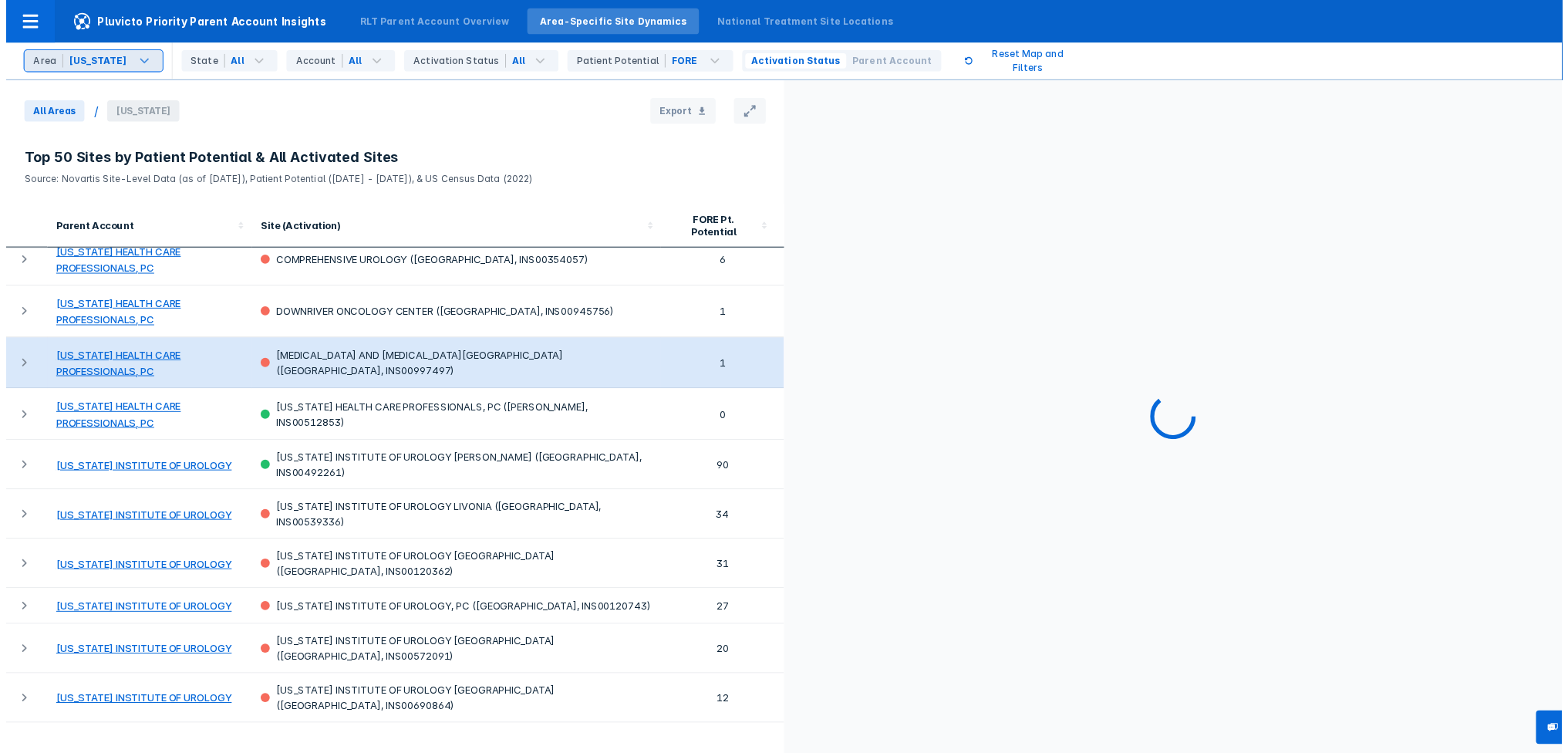 scroll, scrollTop: 2006, scrollLeft: 0, axis: vertical 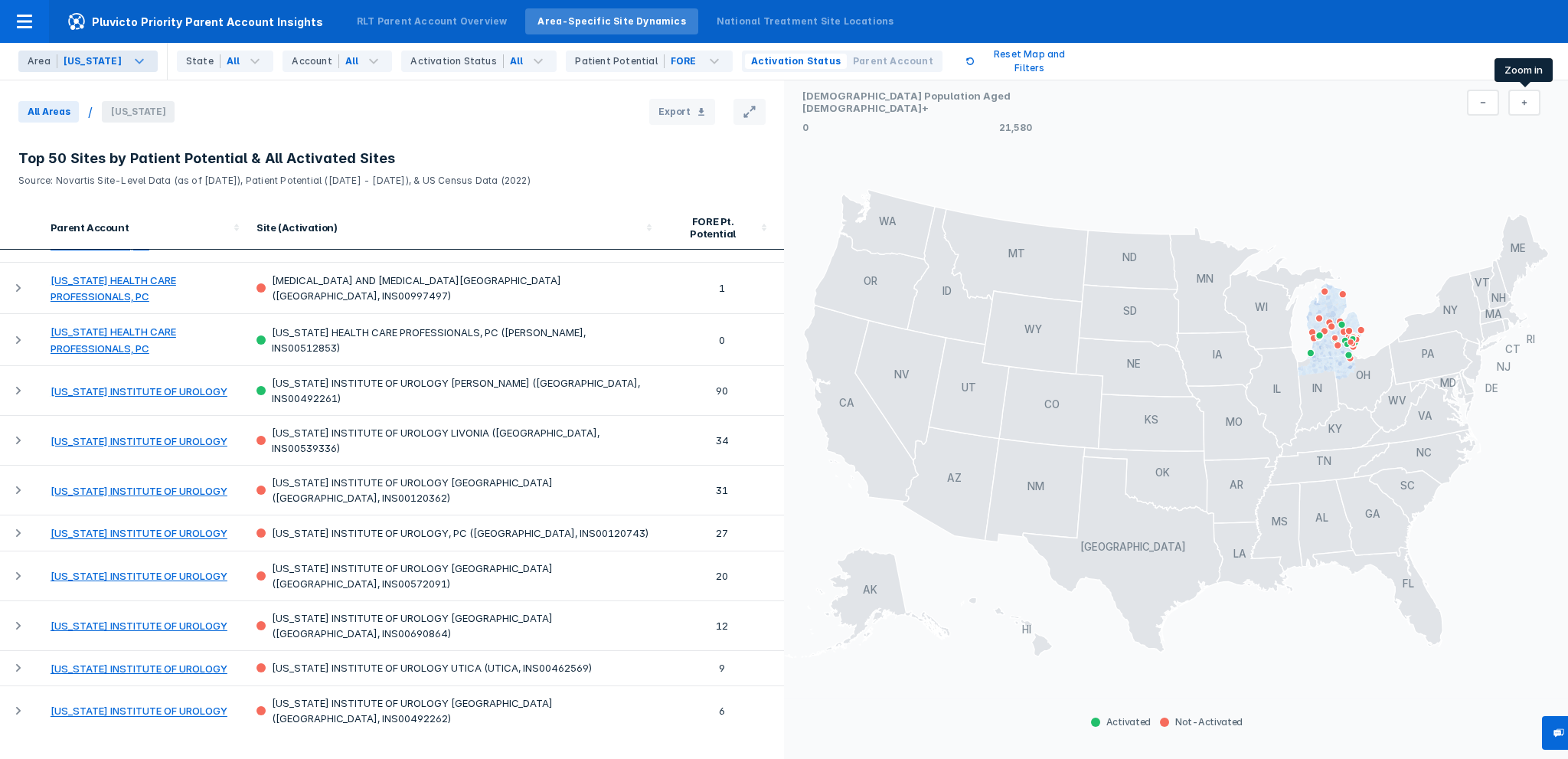 click at bounding box center [1524, 103] 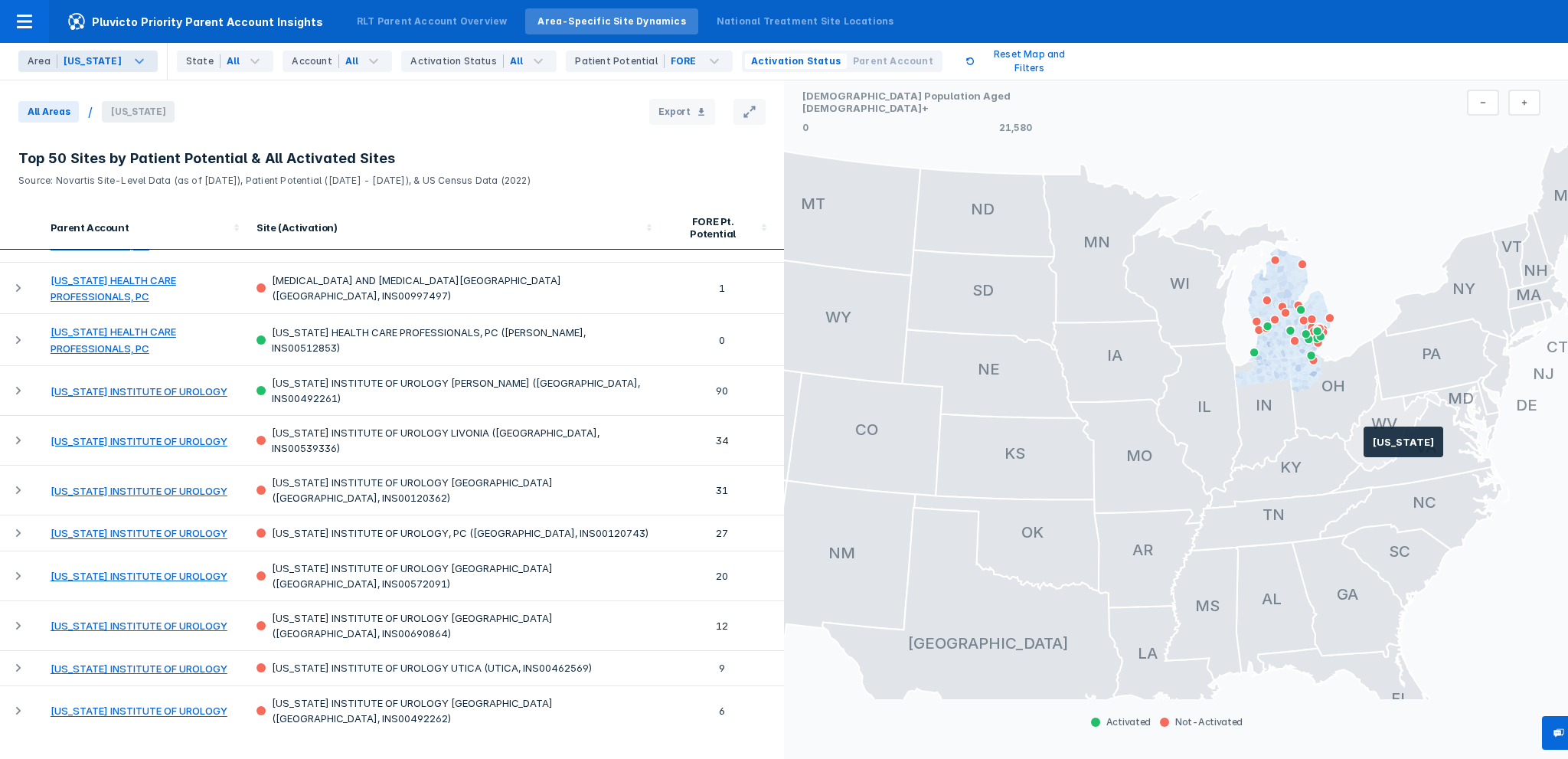 drag, startPoint x: 1365, startPoint y: 392, endPoint x: 1357, endPoint y: 422, distance: 31.0483 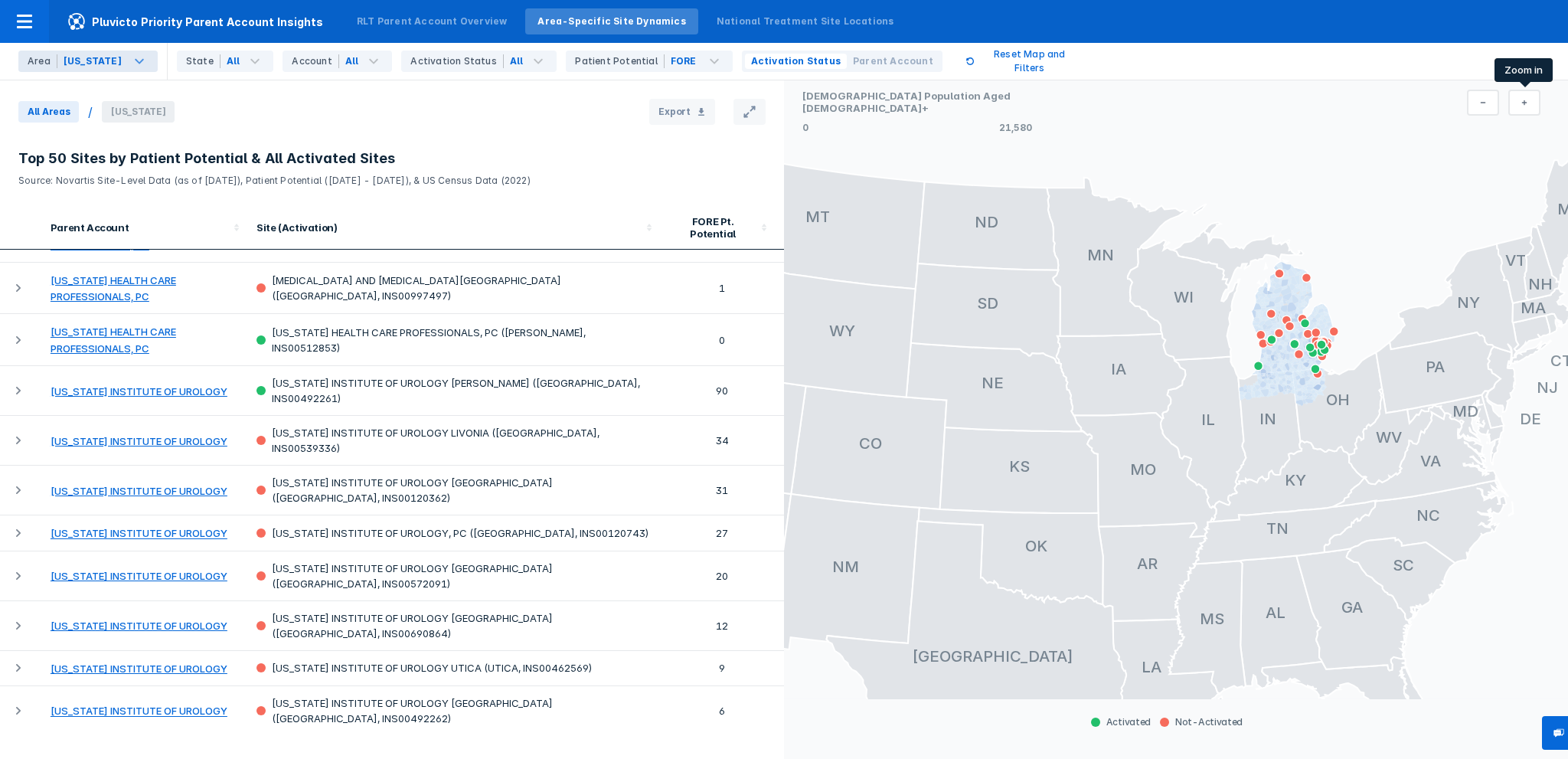click at bounding box center (1524, 103) 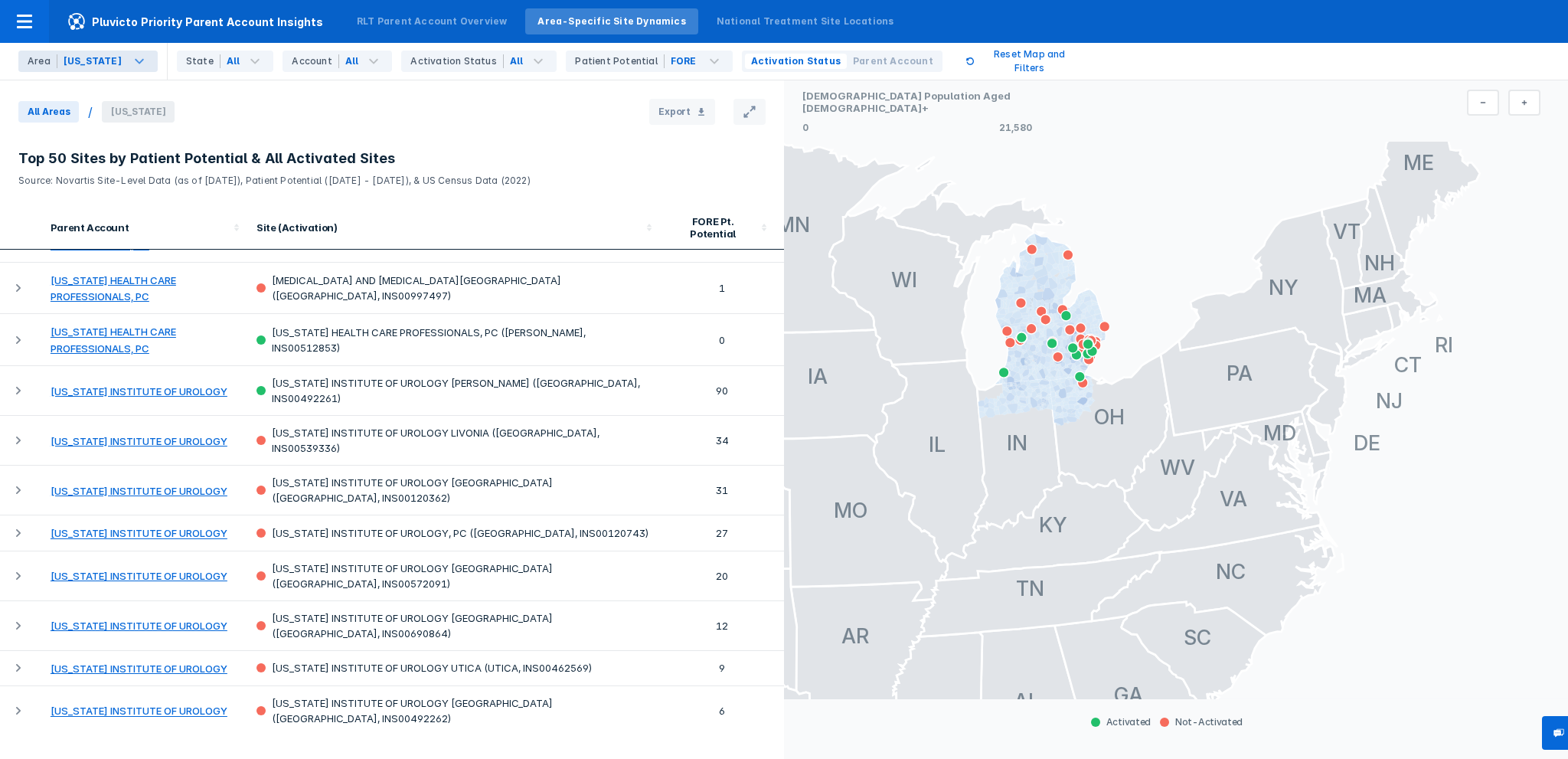 drag, startPoint x: 1424, startPoint y: 168, endPoint x: 1230, endPoint y: 284, distance: 226.0354 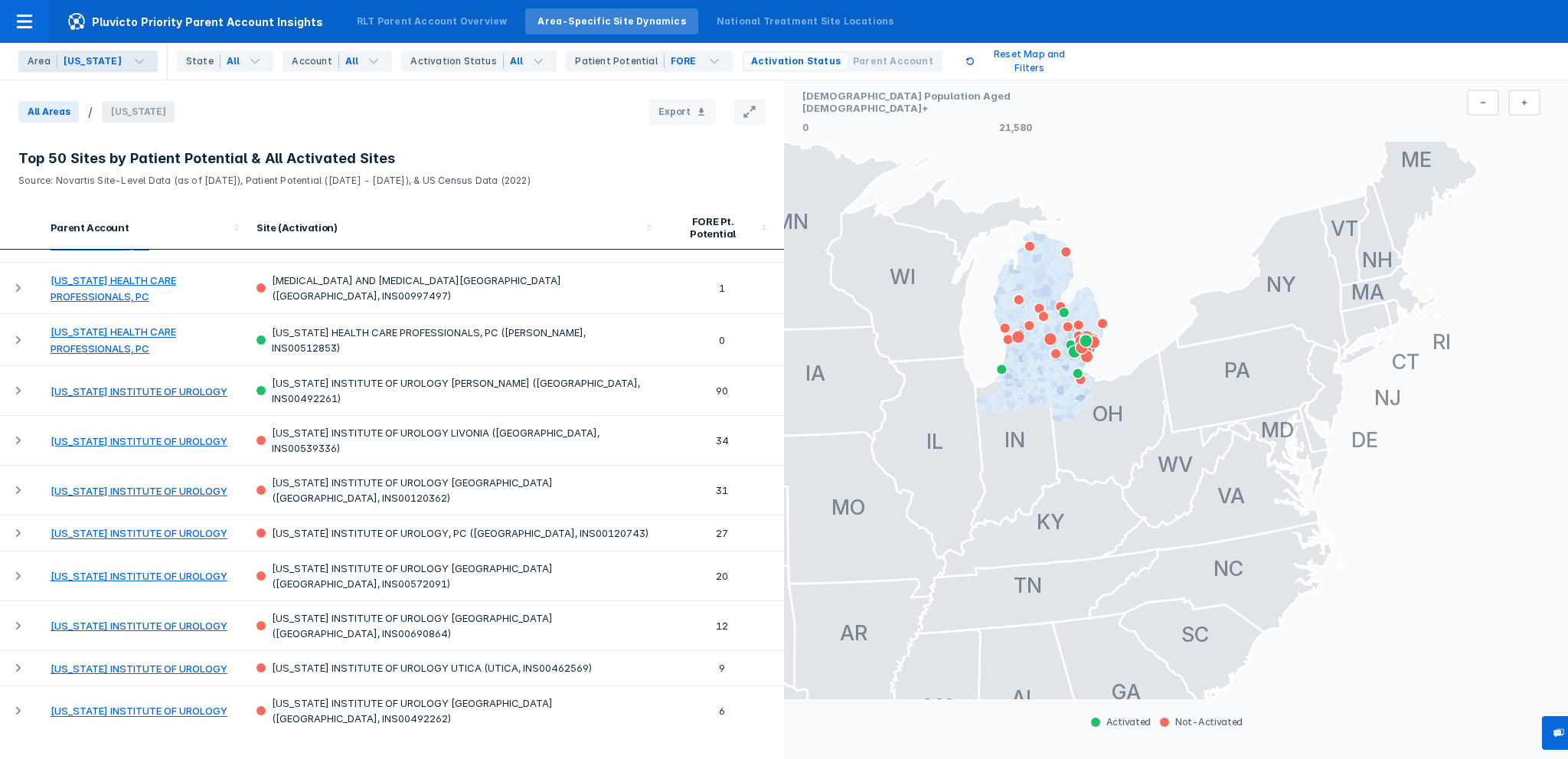 scroll, scrollTop: 2230, scrollLeft: 0, axis: vertical 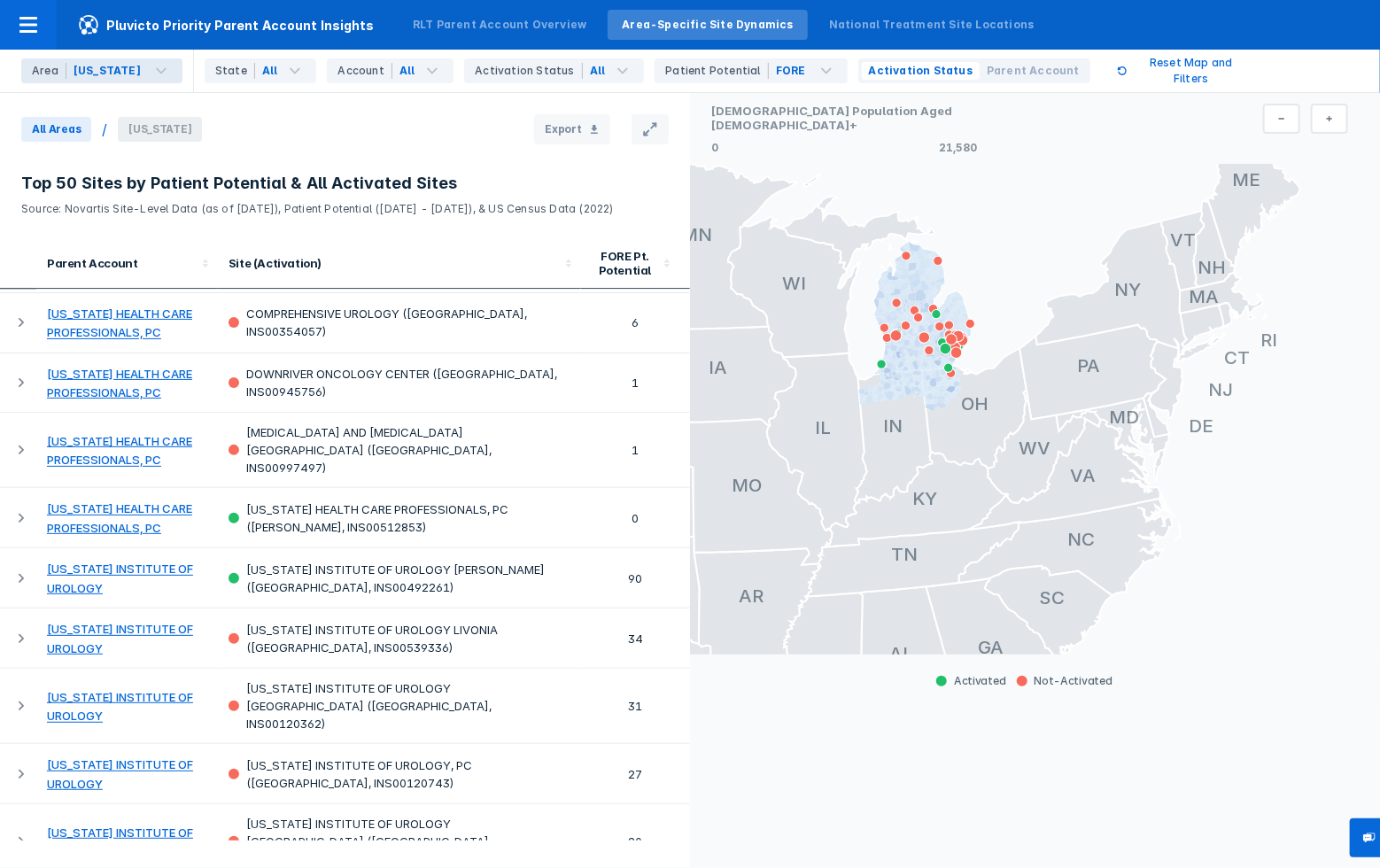 click on "Pluvicto Priority Parent Account Insights RLT Parent Account Overview Area-Specific Site Dynamics National Treatment Site Locations" at bounding box center [690, 25] 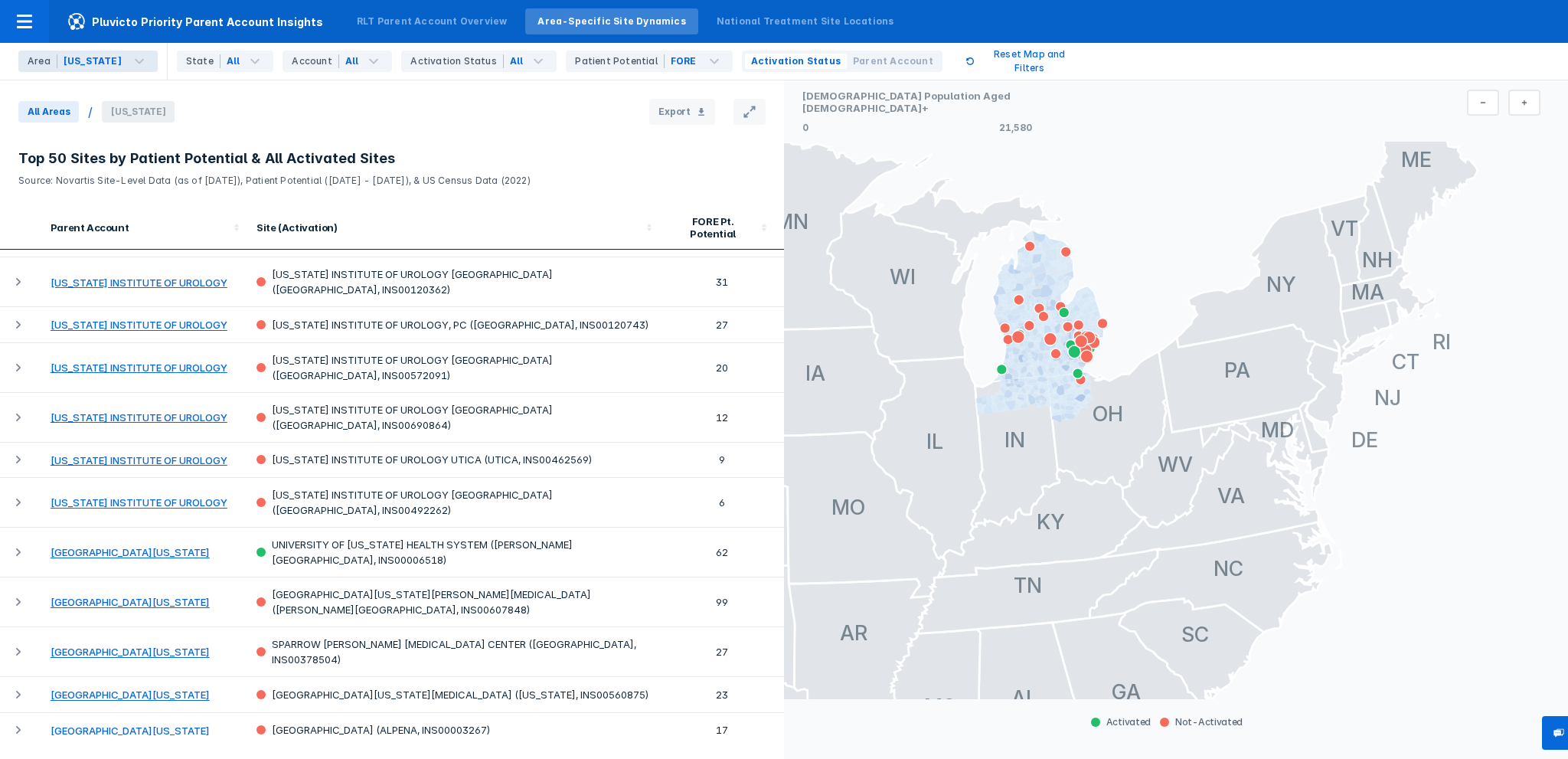 scroll, scrollTop: 2022, scrollLeft: 0, axis: vertical 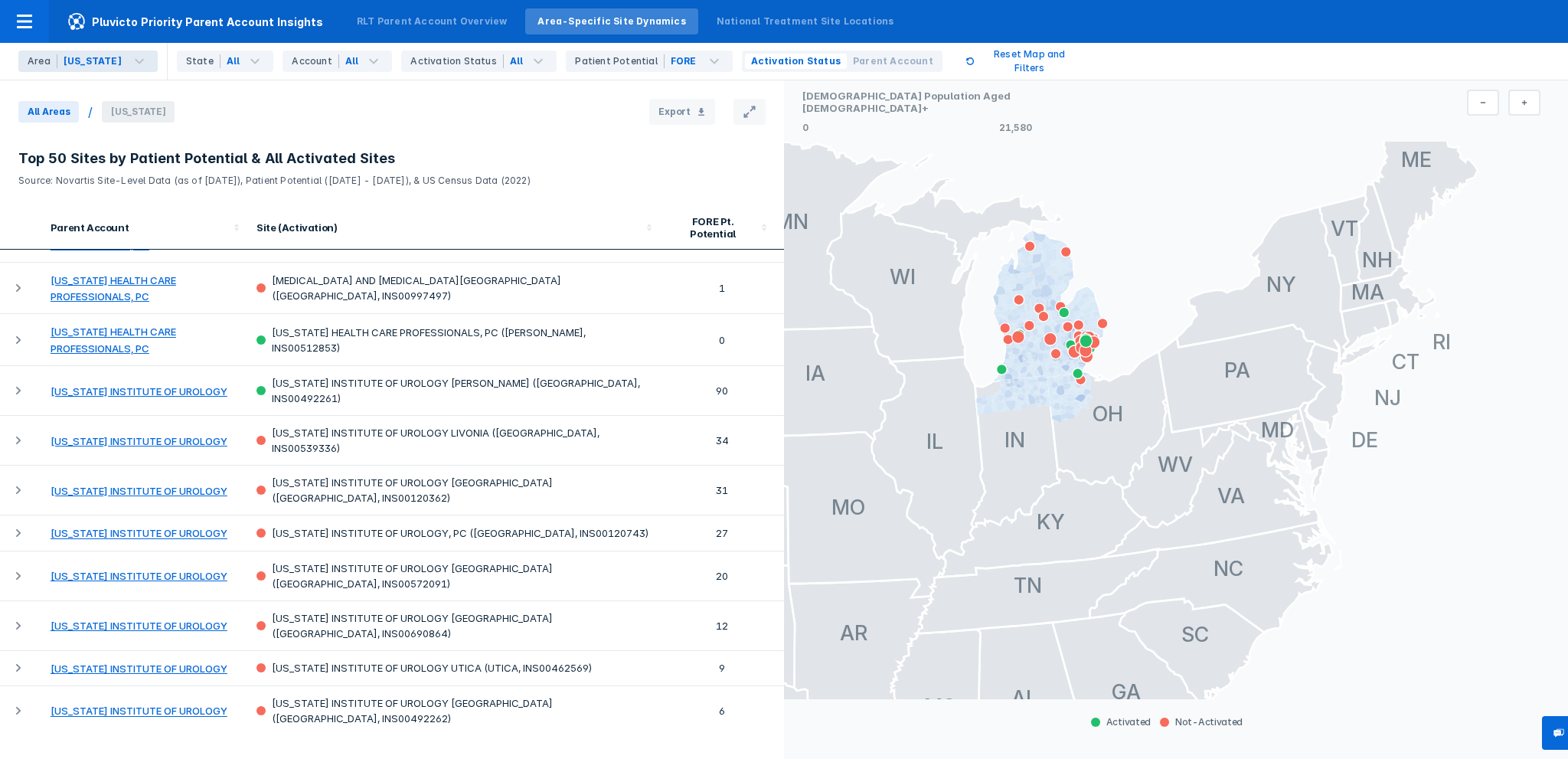 drag, startPoint x: 38, startPoint y: 112, endPoint x: 122, endPoint y: 112, distance: 84 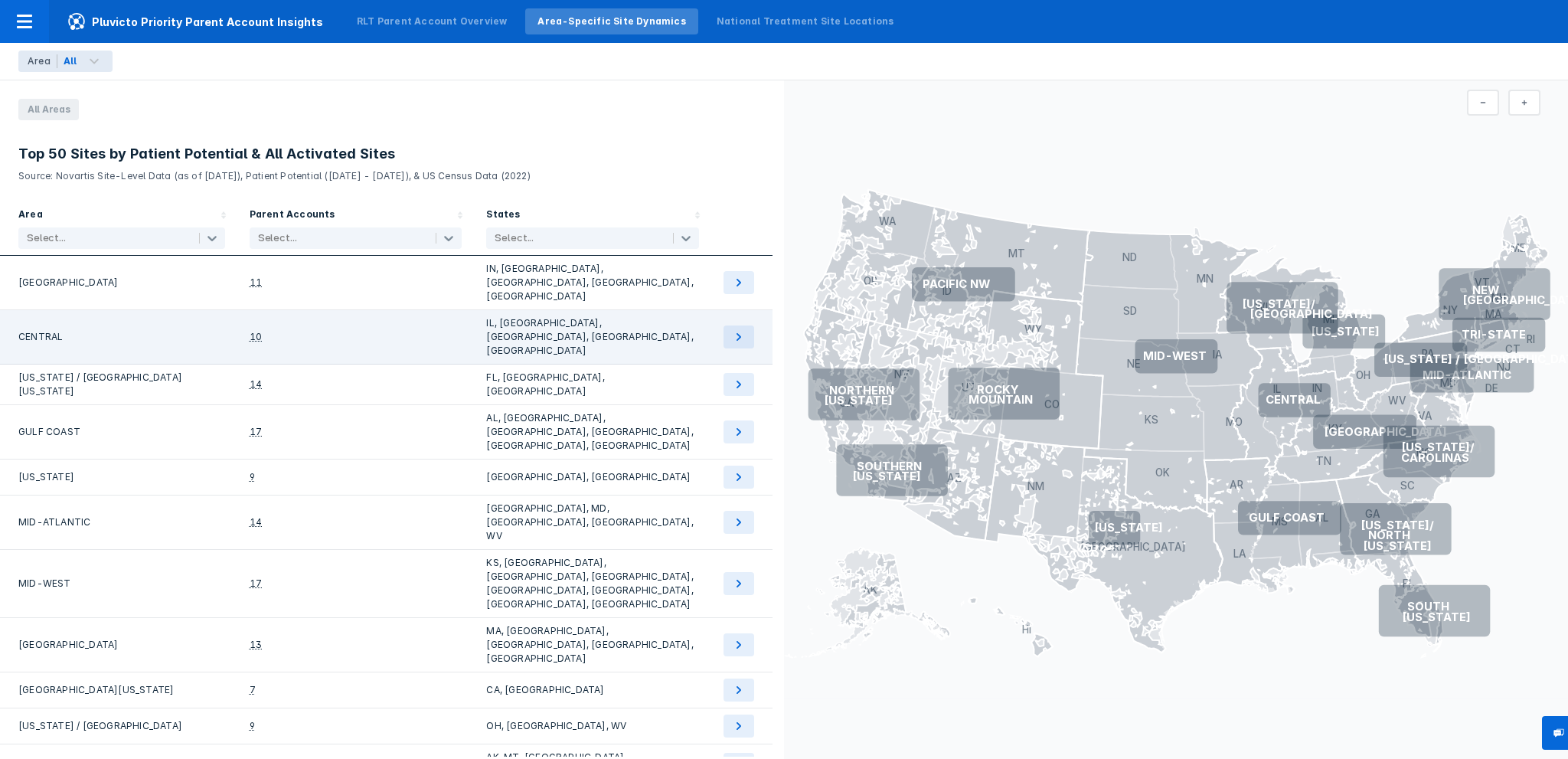 click on "CENTRAL" at bounding box center [122, 337] 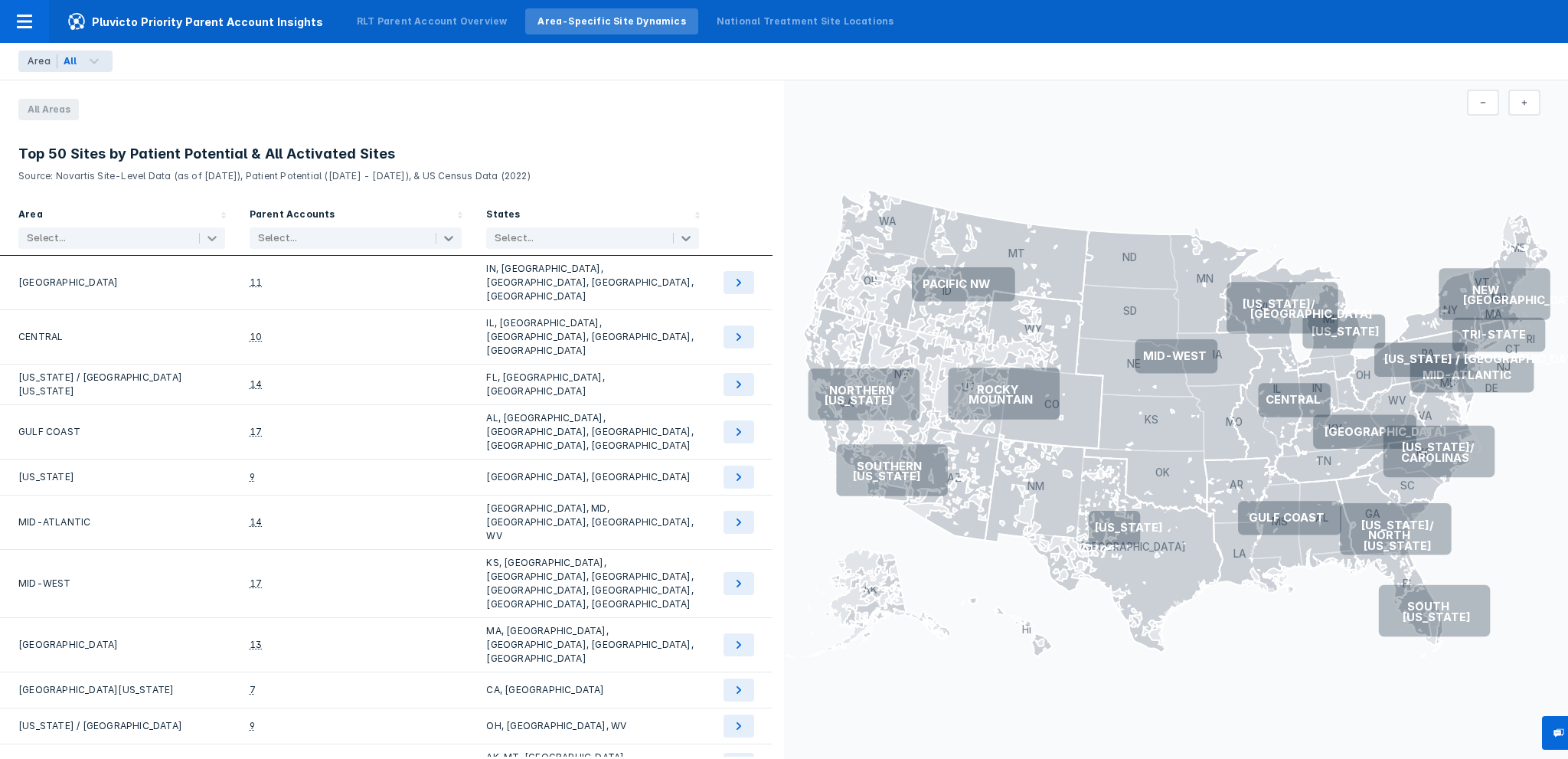 click 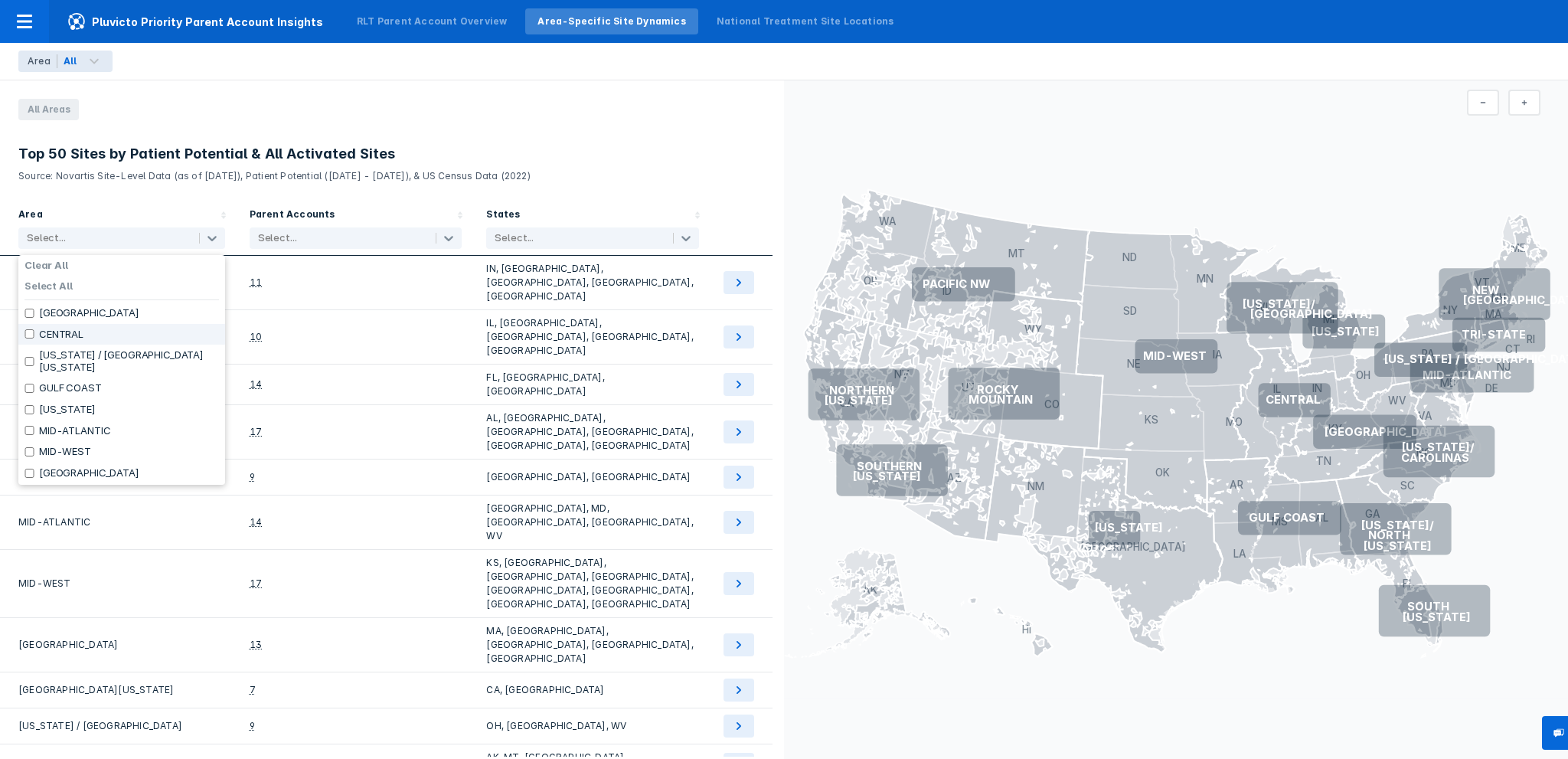 click on "CENTRAL" at bounding box center (61, 335) 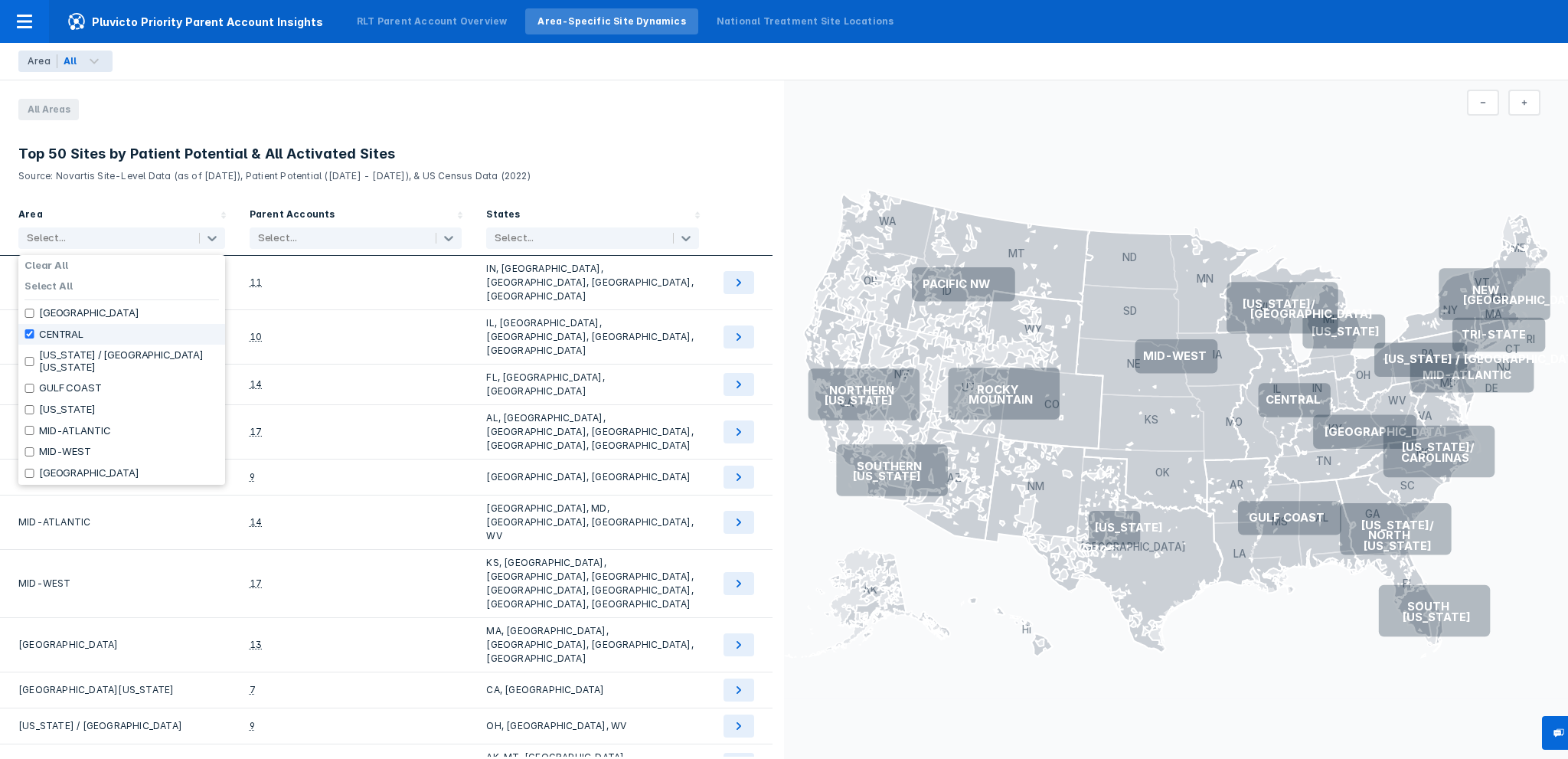 checkbox on "true" 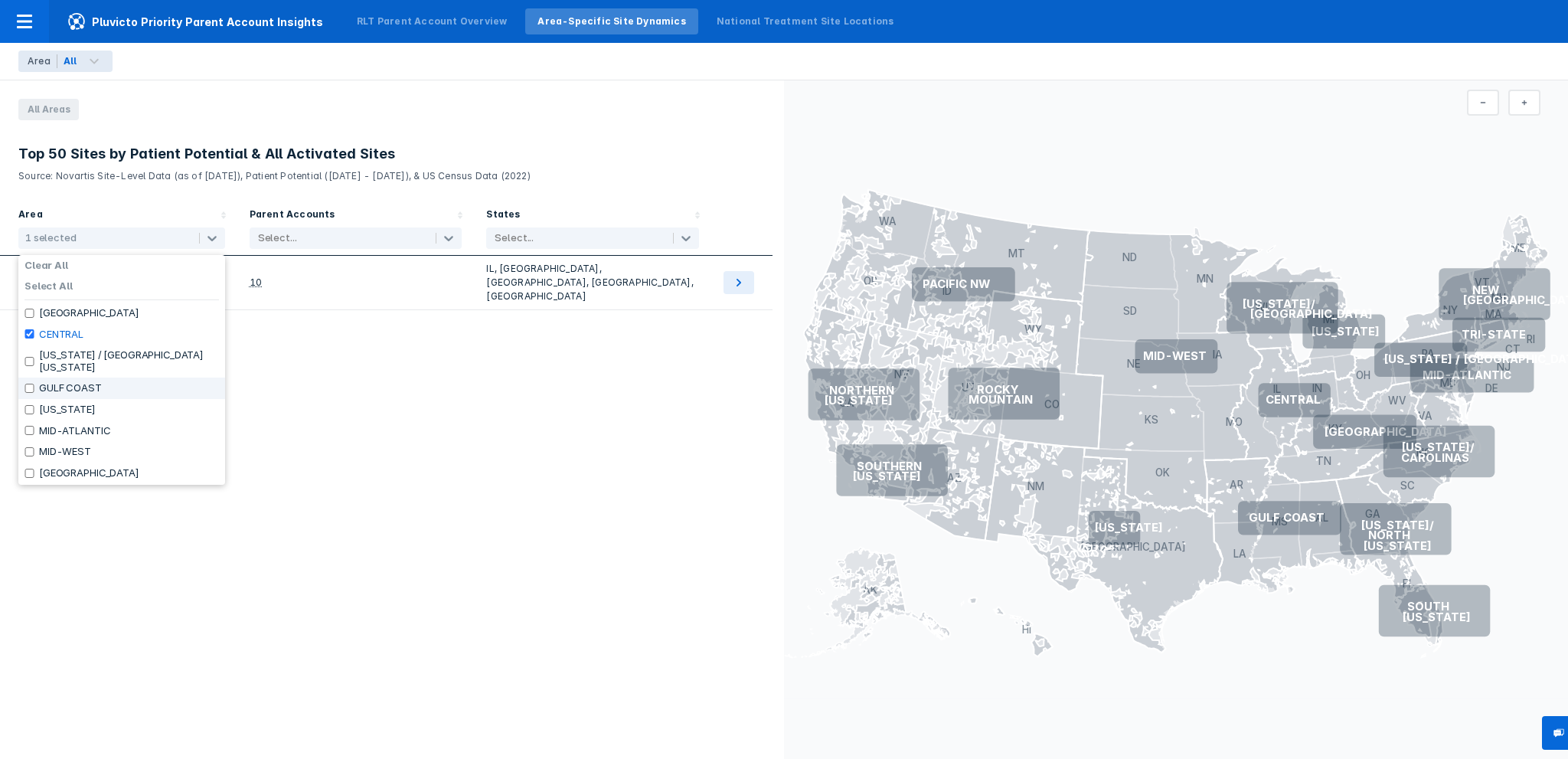 click on "All Areas Top 50 Sites by Patient Potential & All Activated Sites Source: Novartis Site-Level Data (as of [DATE]), Patient Potential ([DATE] - [DATE]), & US Census Data (2022) Area option CENTRAL, selected. 20 results available. Use Up and Down to choose options, press Enter to select the currently focused option, press Escape to exit the menu, press Tab to select the option and exit the menu. 1 selected Parent Accounts Select... States Select... CENTRAL 10 IL, [GEOGRAPHIC_DATA], [GEOGRAPHIC_DATA], [GEOGRAPHIC_DATA], [GEOGRAPHIC_DATA]" at bounding box center [392, 420] 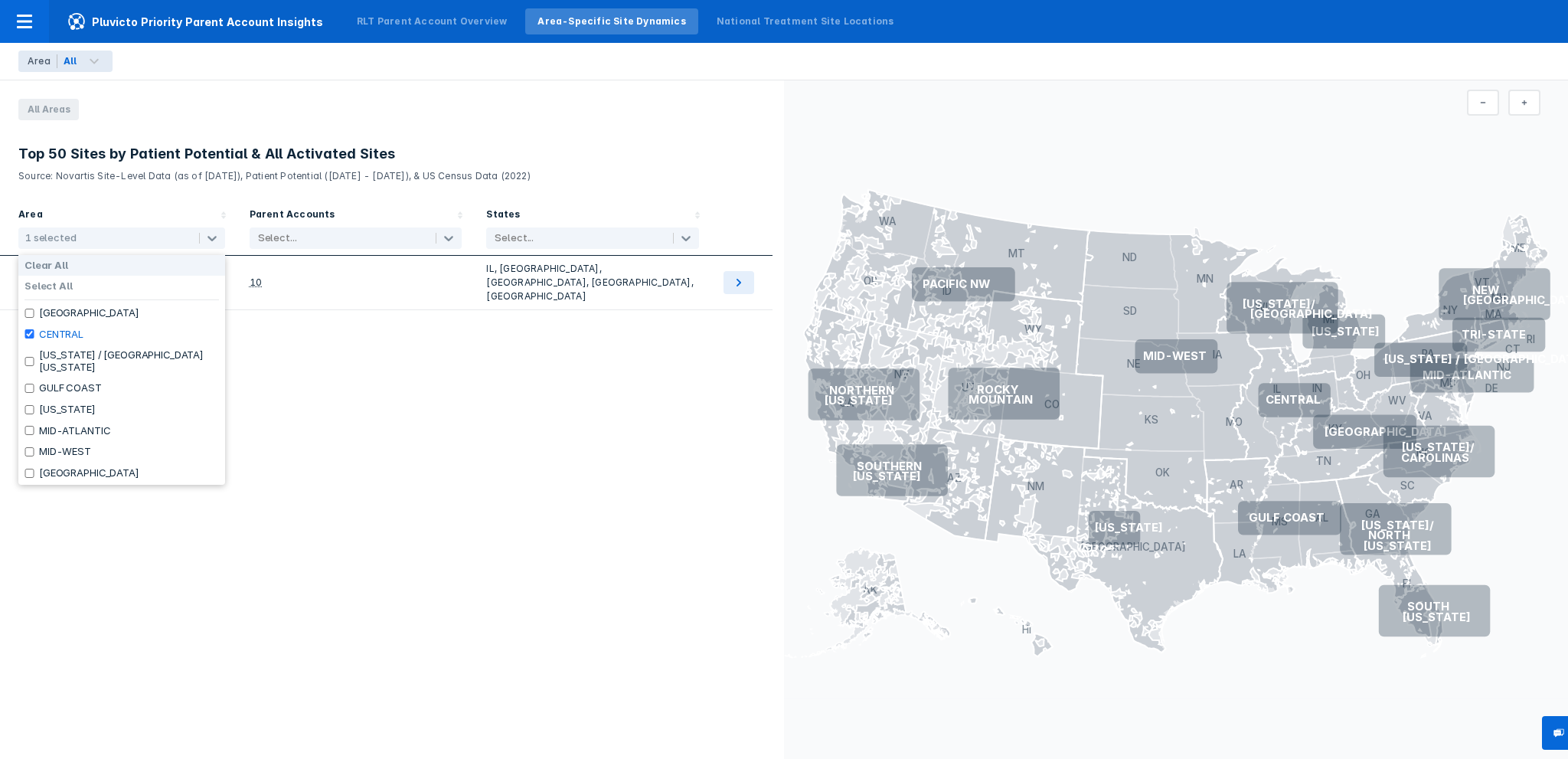 click on "1 selected" at bounding box center (106, 238) 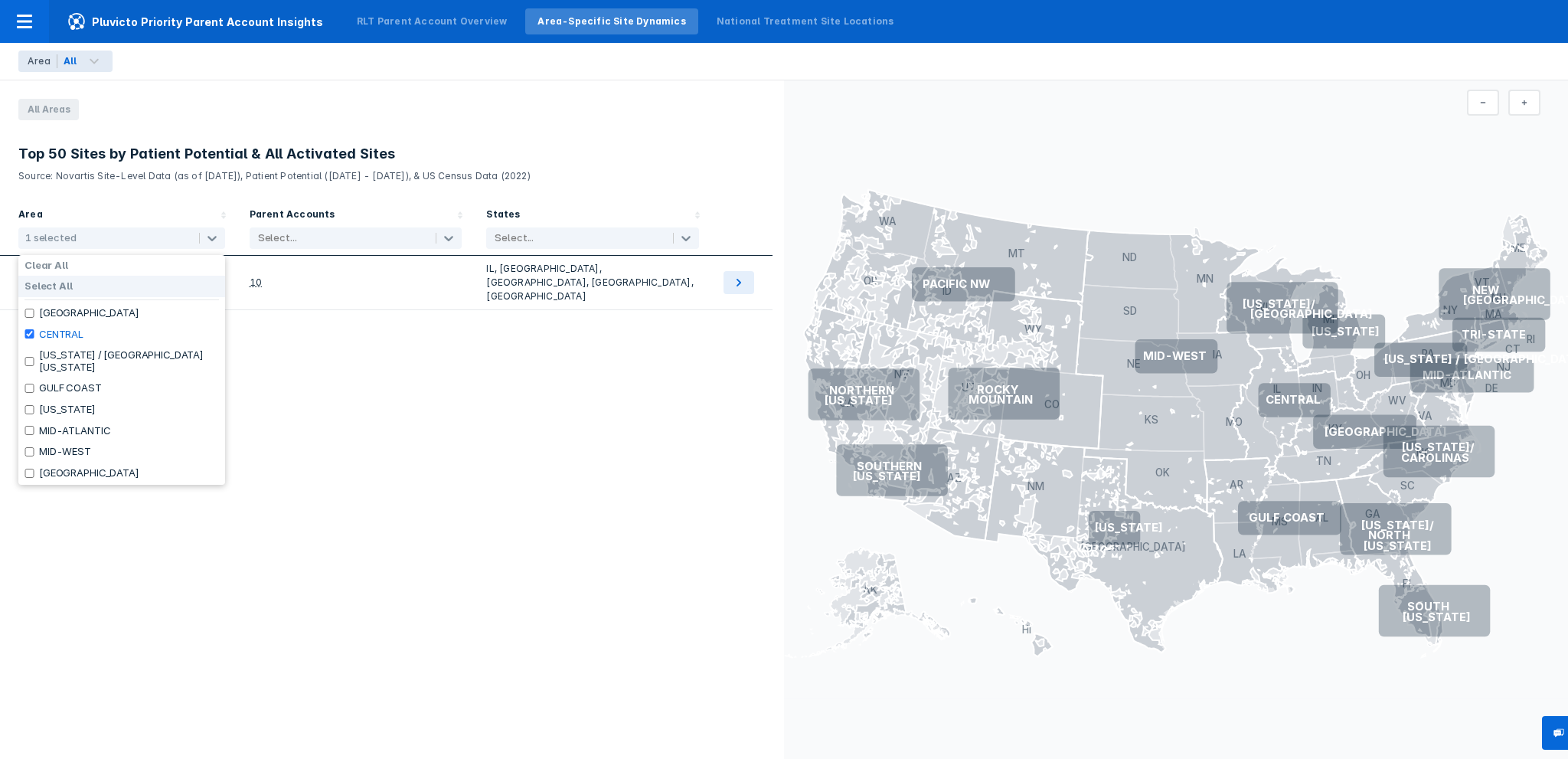 click on "Select All" at bounding box center (48, 286) 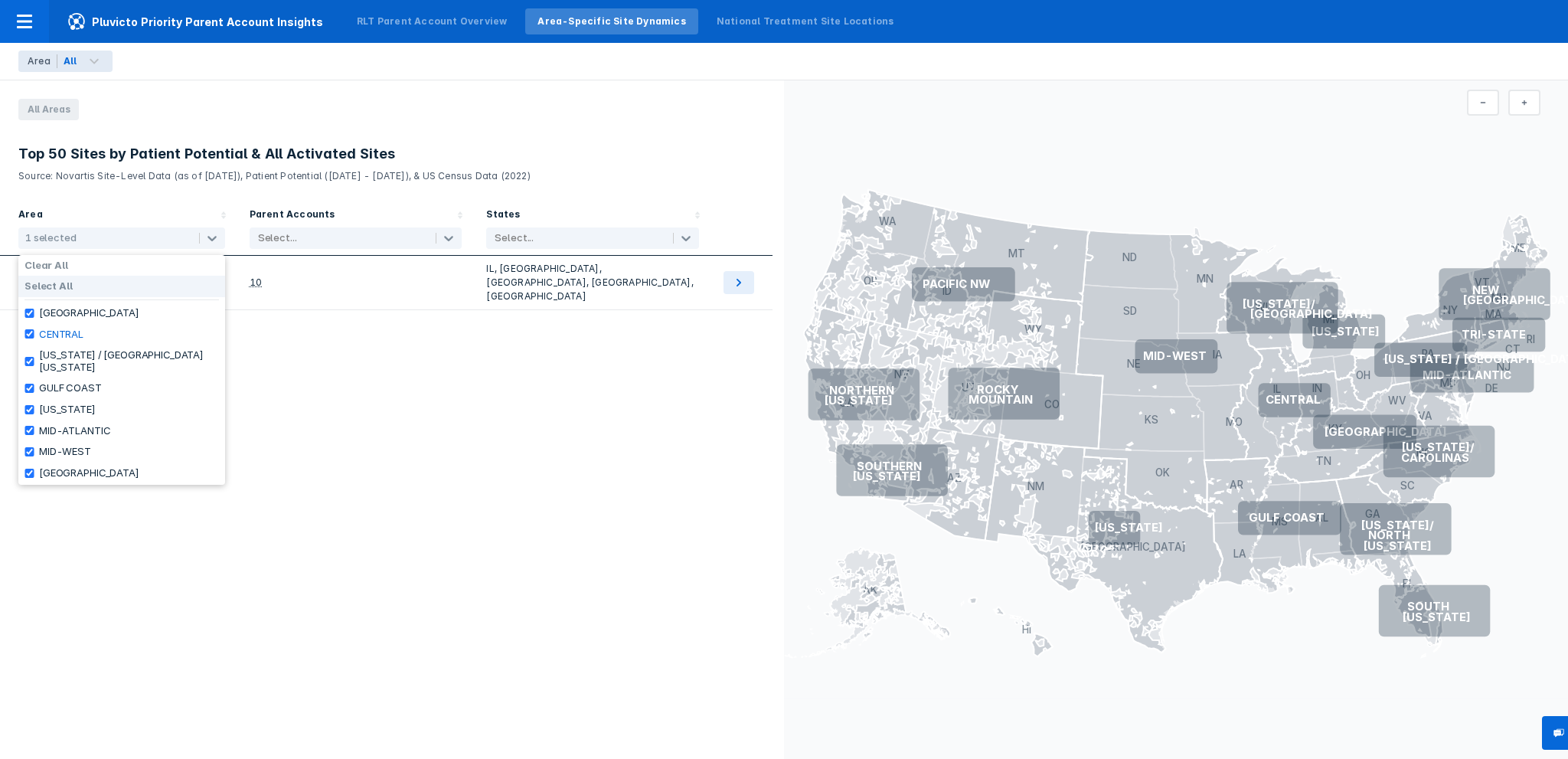 checkbox on "true" 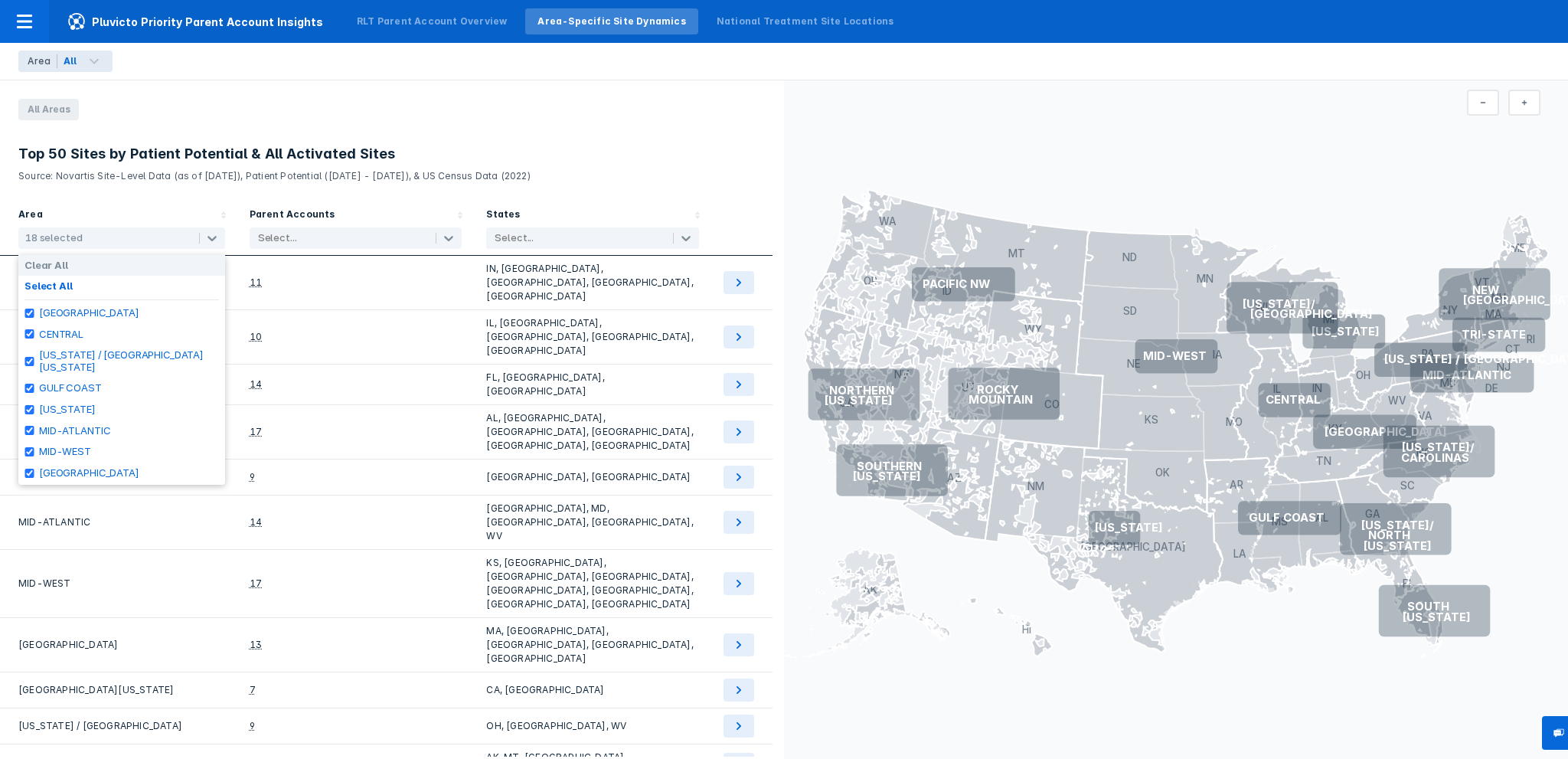 click on "All Areas" at bounding box center (383, 110) 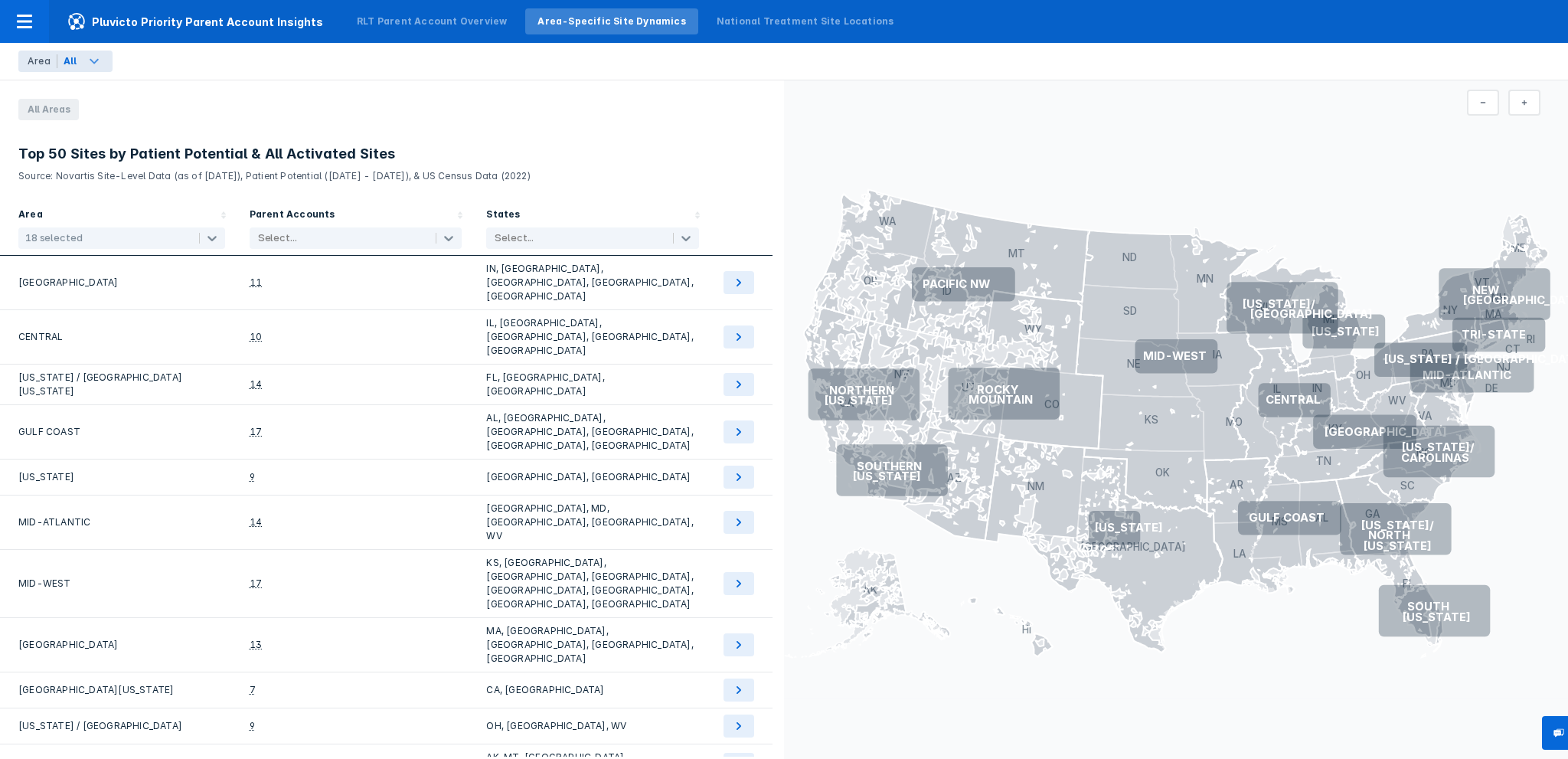 click on "All" at bounding box center [70, 61] 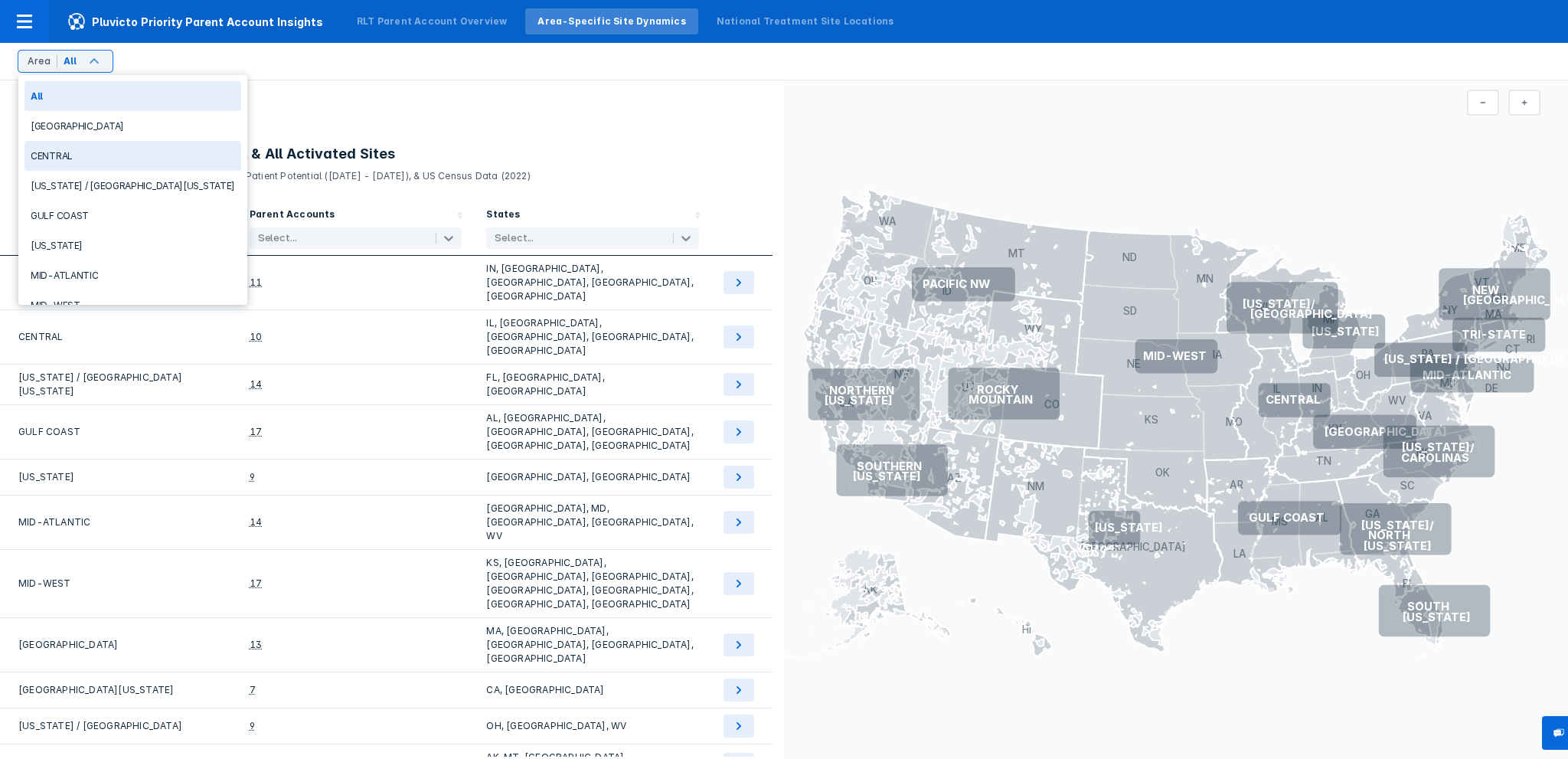 click on "CENTRAL" at bounding box center [132, 155] 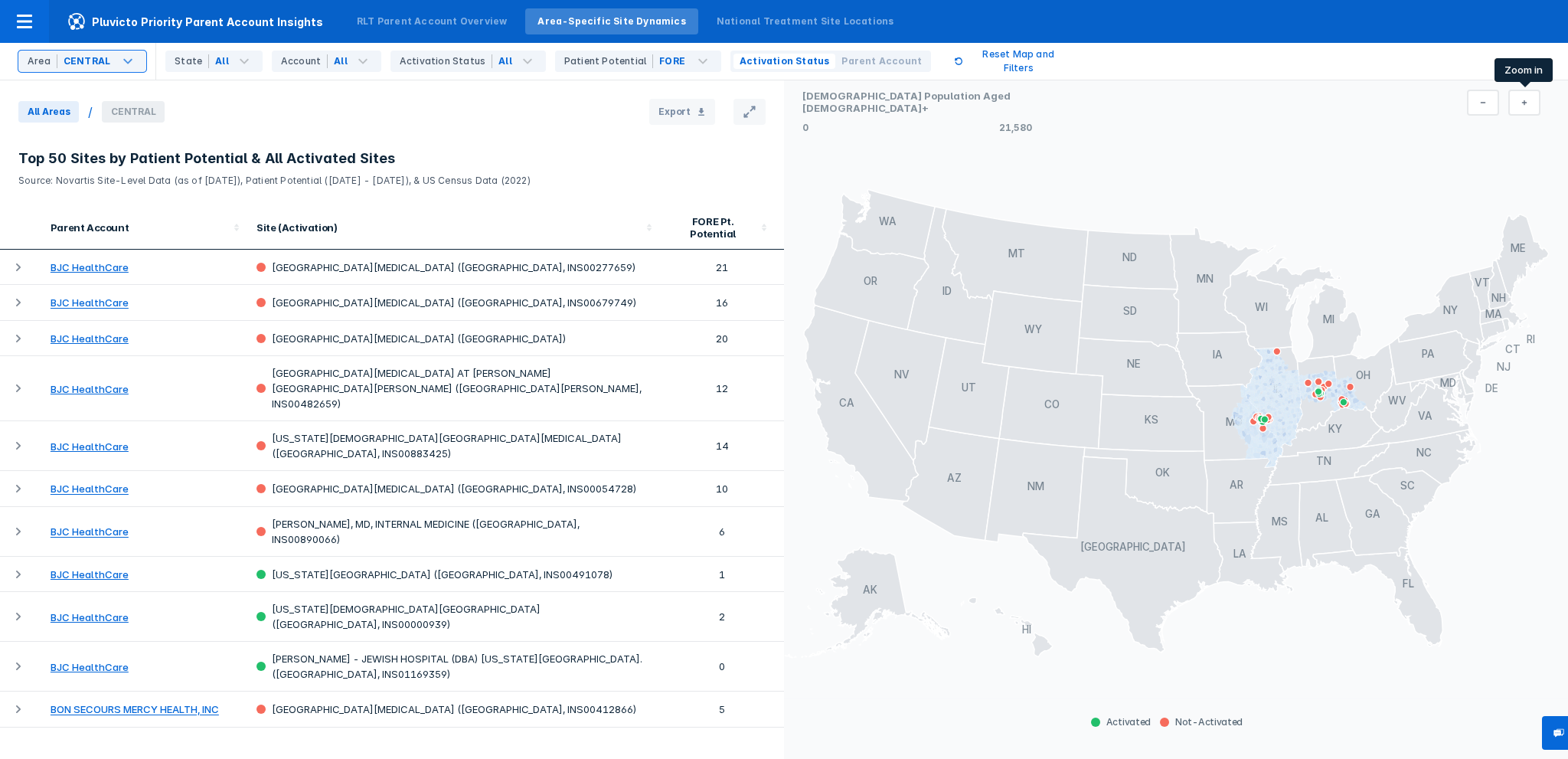 click 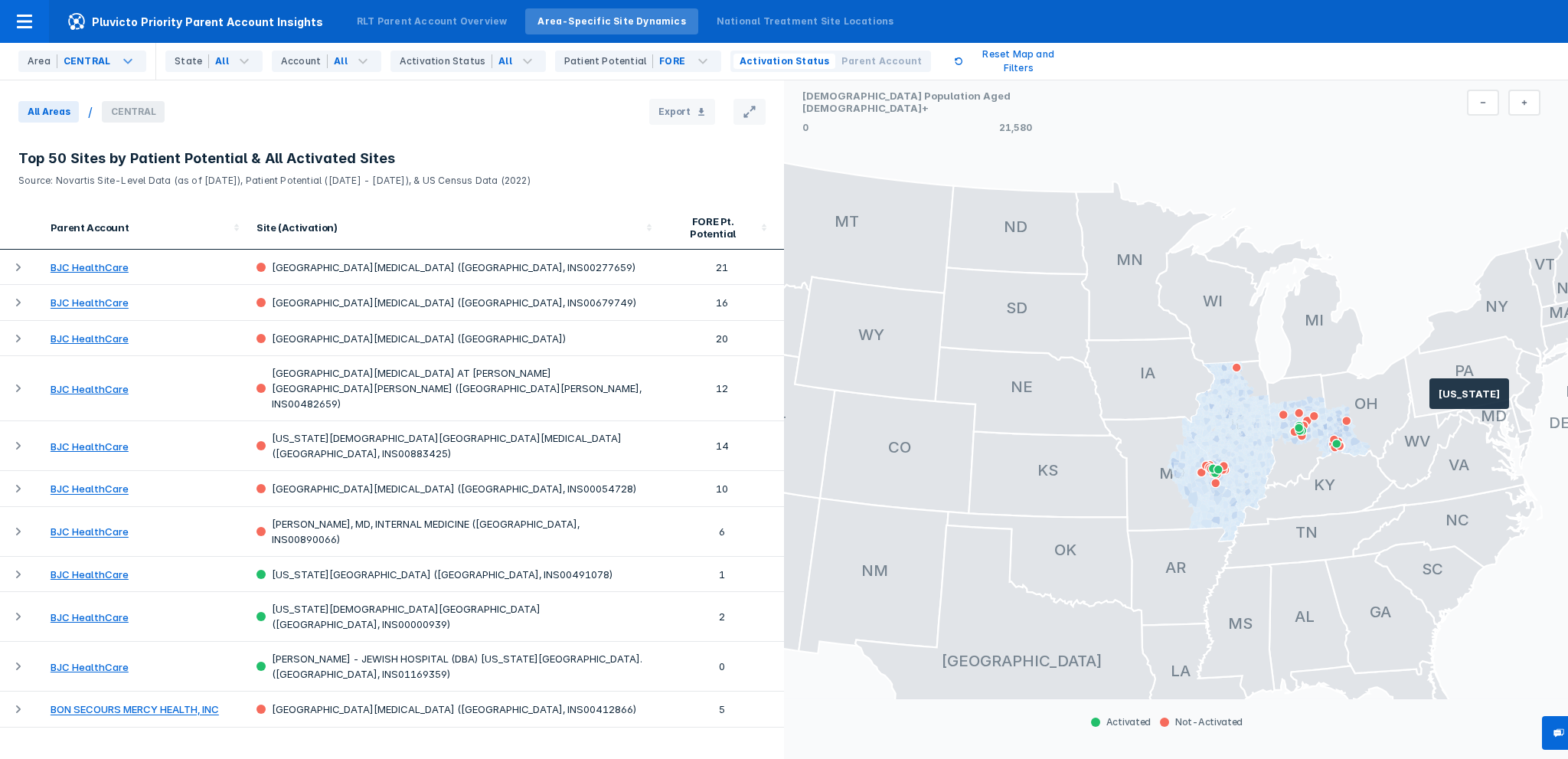drag, startPoint x: 1435, startPoint y: 376, endPoint x: 1393, endPoint y: 434, distance: 71.610055 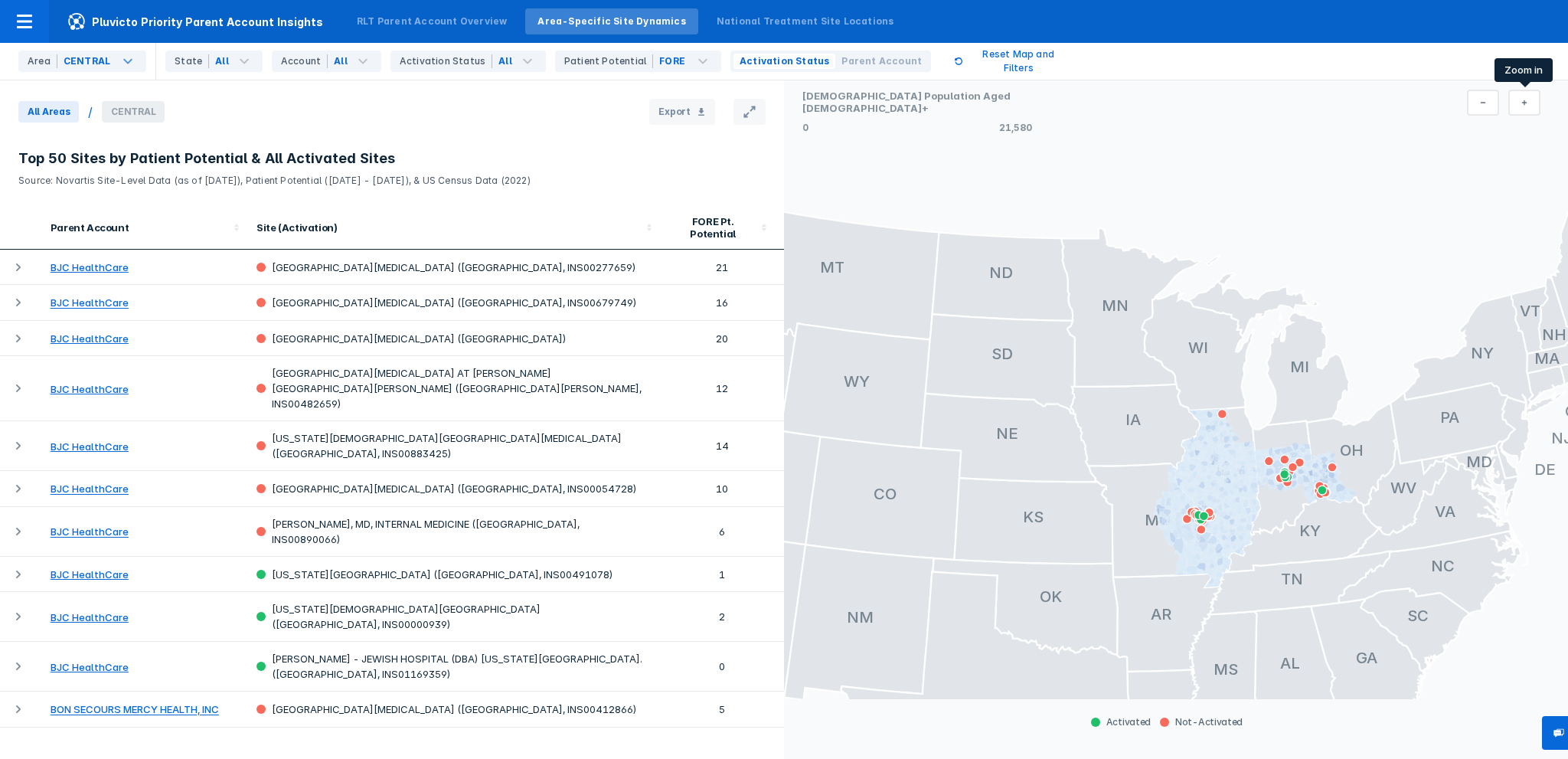 click 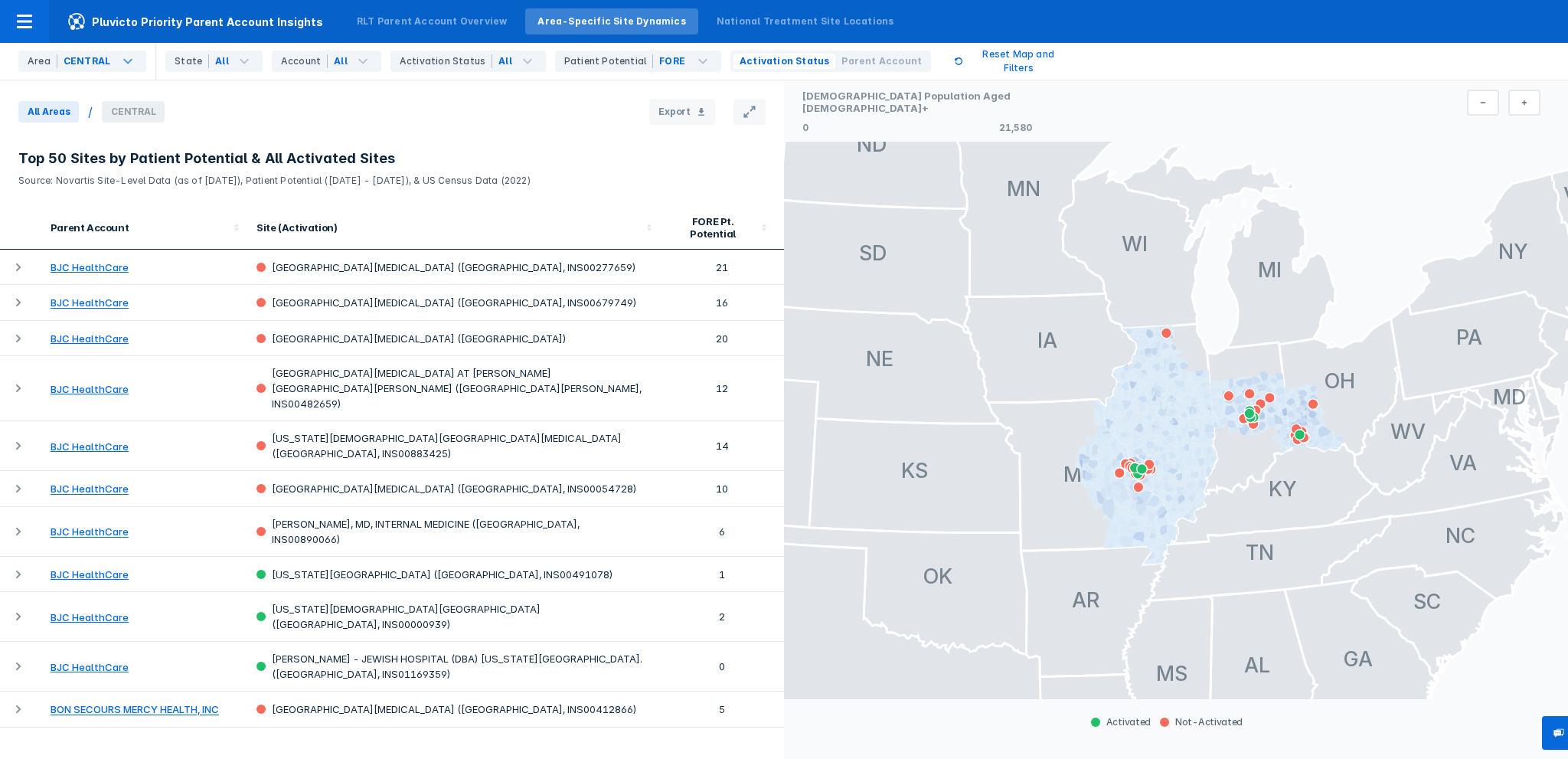 drag, startPoint x: 1394, startPoint y: 215, endPoint x: 1391, endPoint y: 250, distance: 35.12834 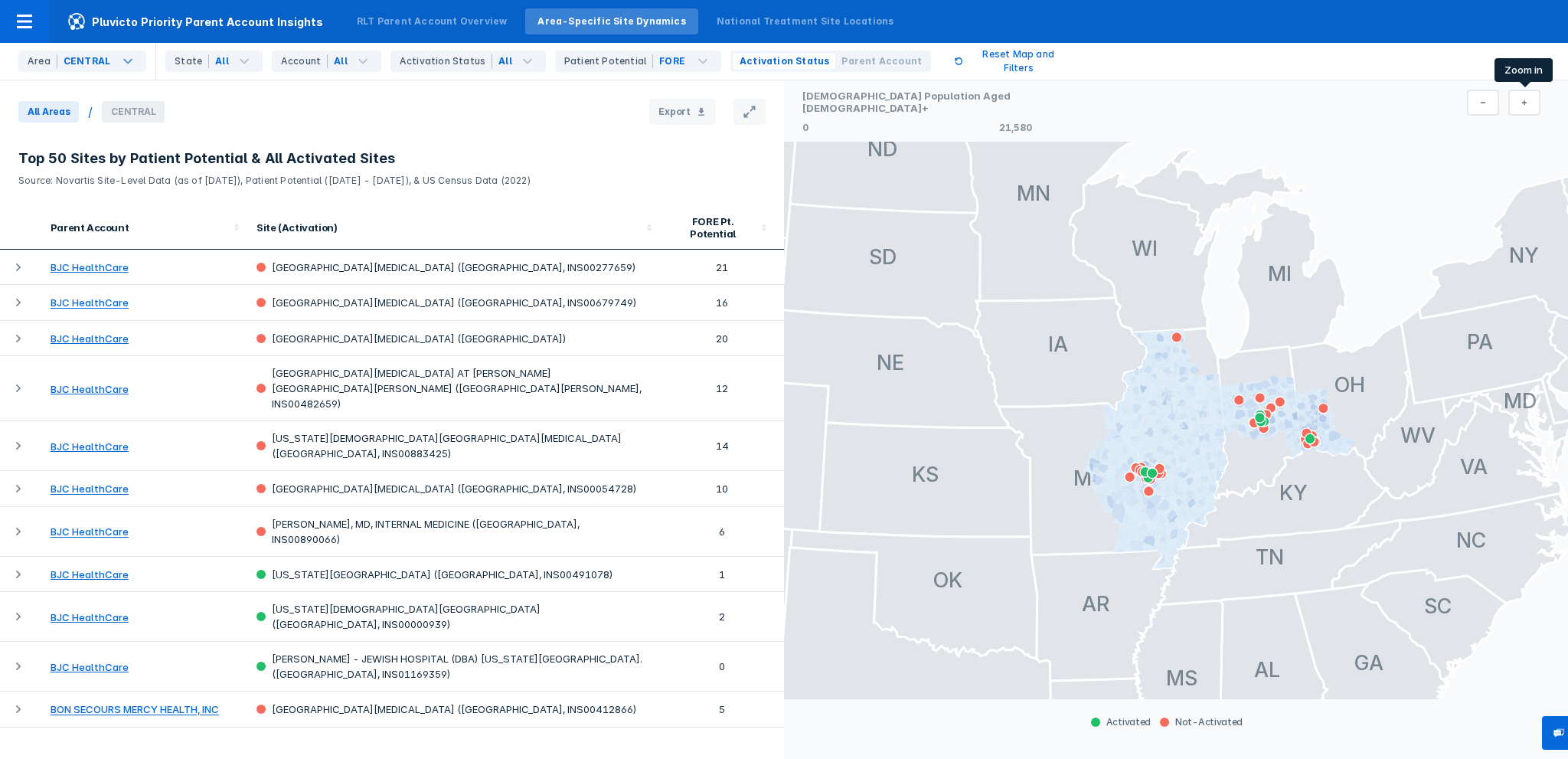 click 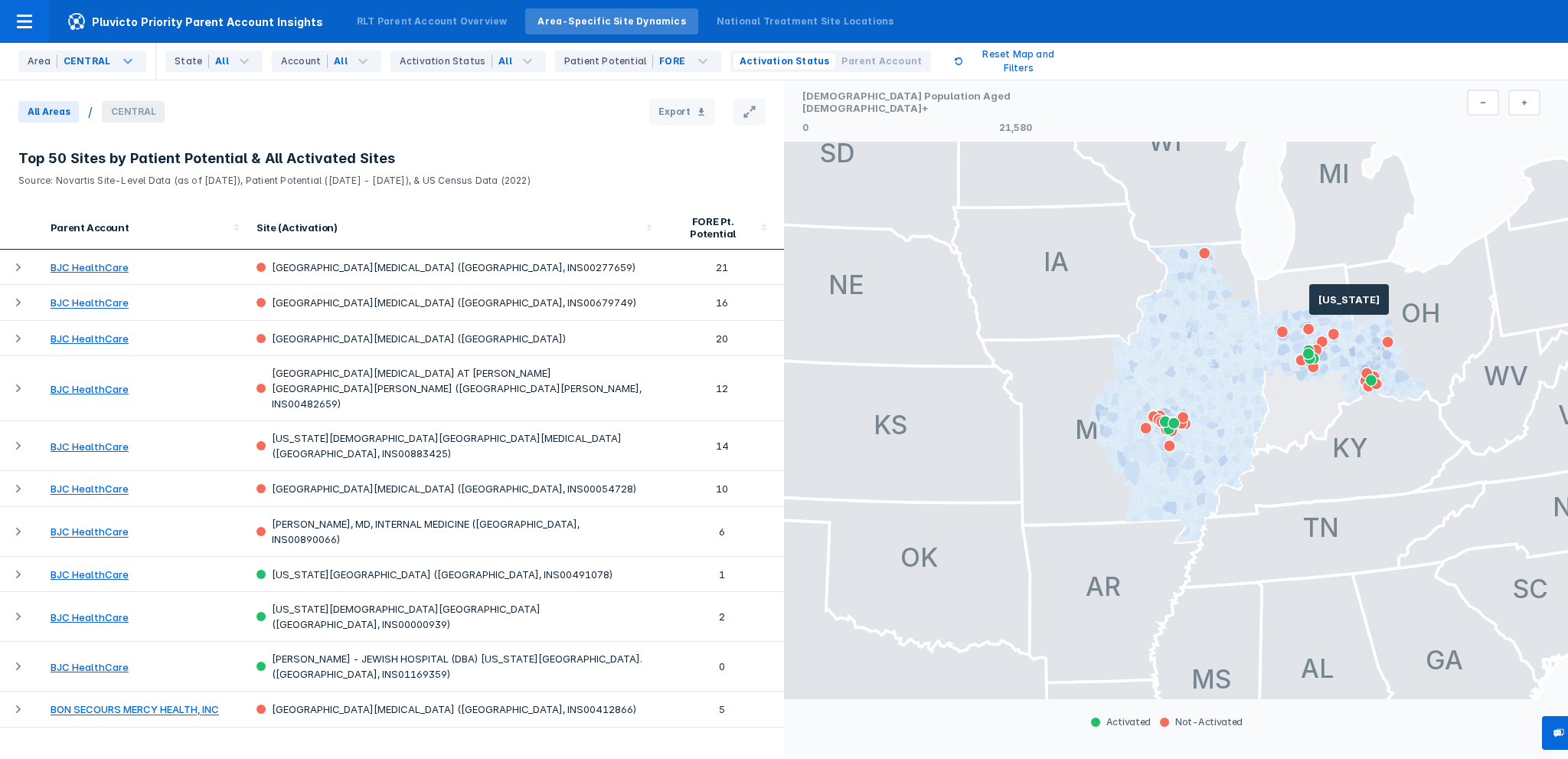 drag, startPoint x: 1268, startPoint y: 244, endPoint x: 1317, endPoint y: 352, distance: 118.59595 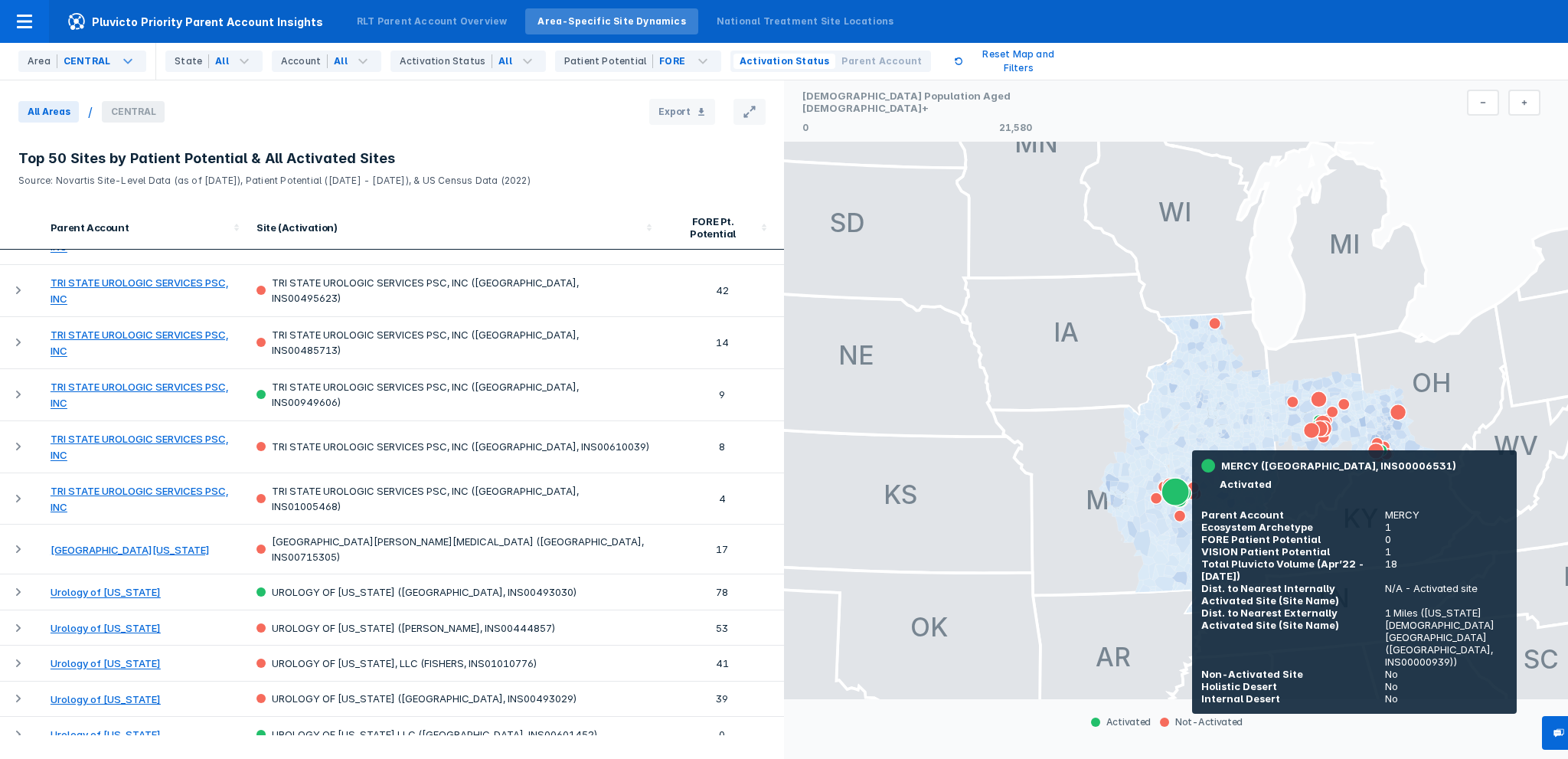 scroll, scrollTop: 1765, scrollLeft: 0, axis: vertical 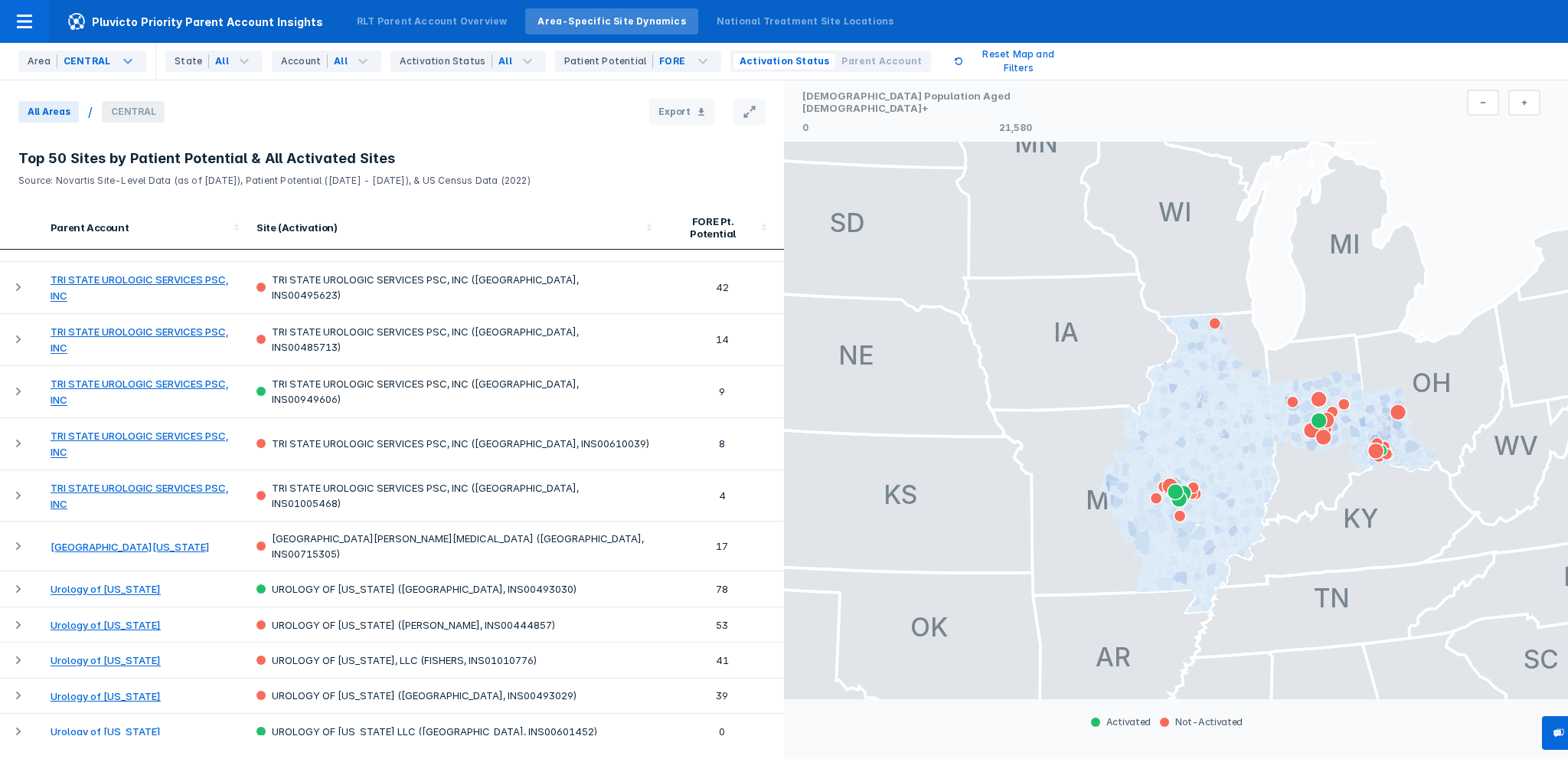 drag, startPoint x: 1264, startPoint y: 119, endPoint x: 1132, endPoint y: 133, distance: 132.74035 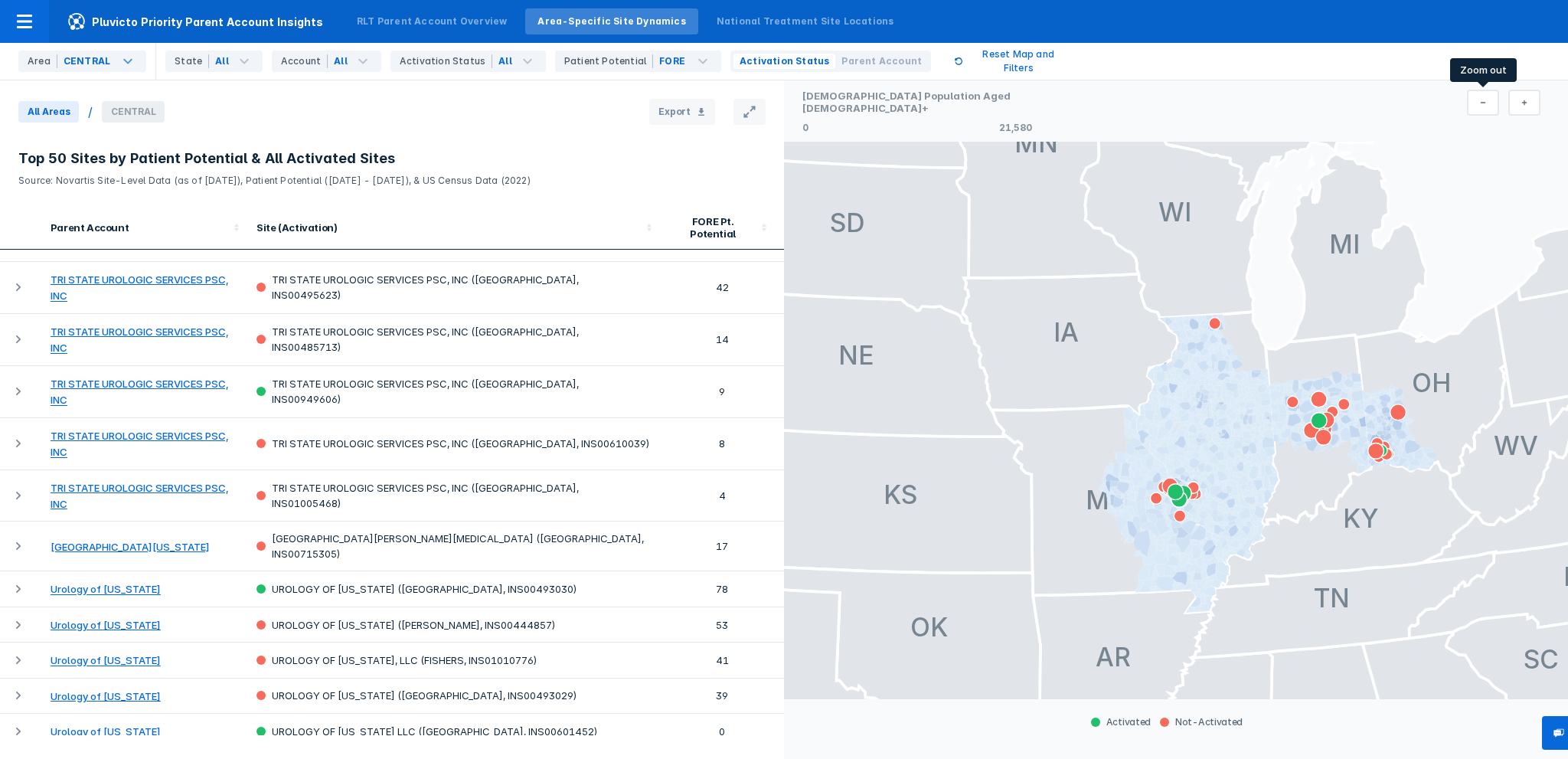 click at bounding box center (1483, 103) 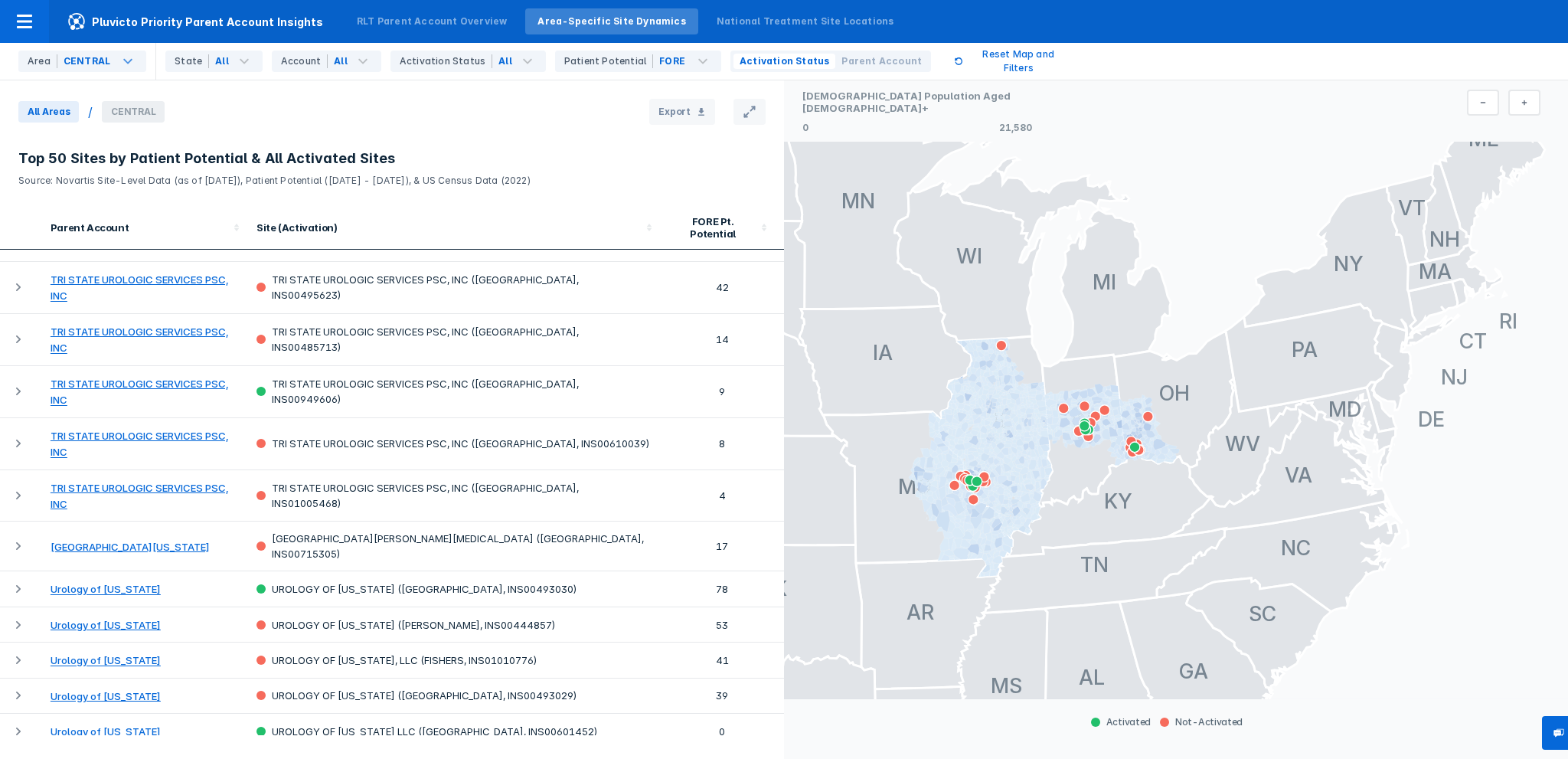 drag, startPoint x: 1455, startPoint y: 318, endPoint x: 1416, endPoint y: 134, distance: 188.08775 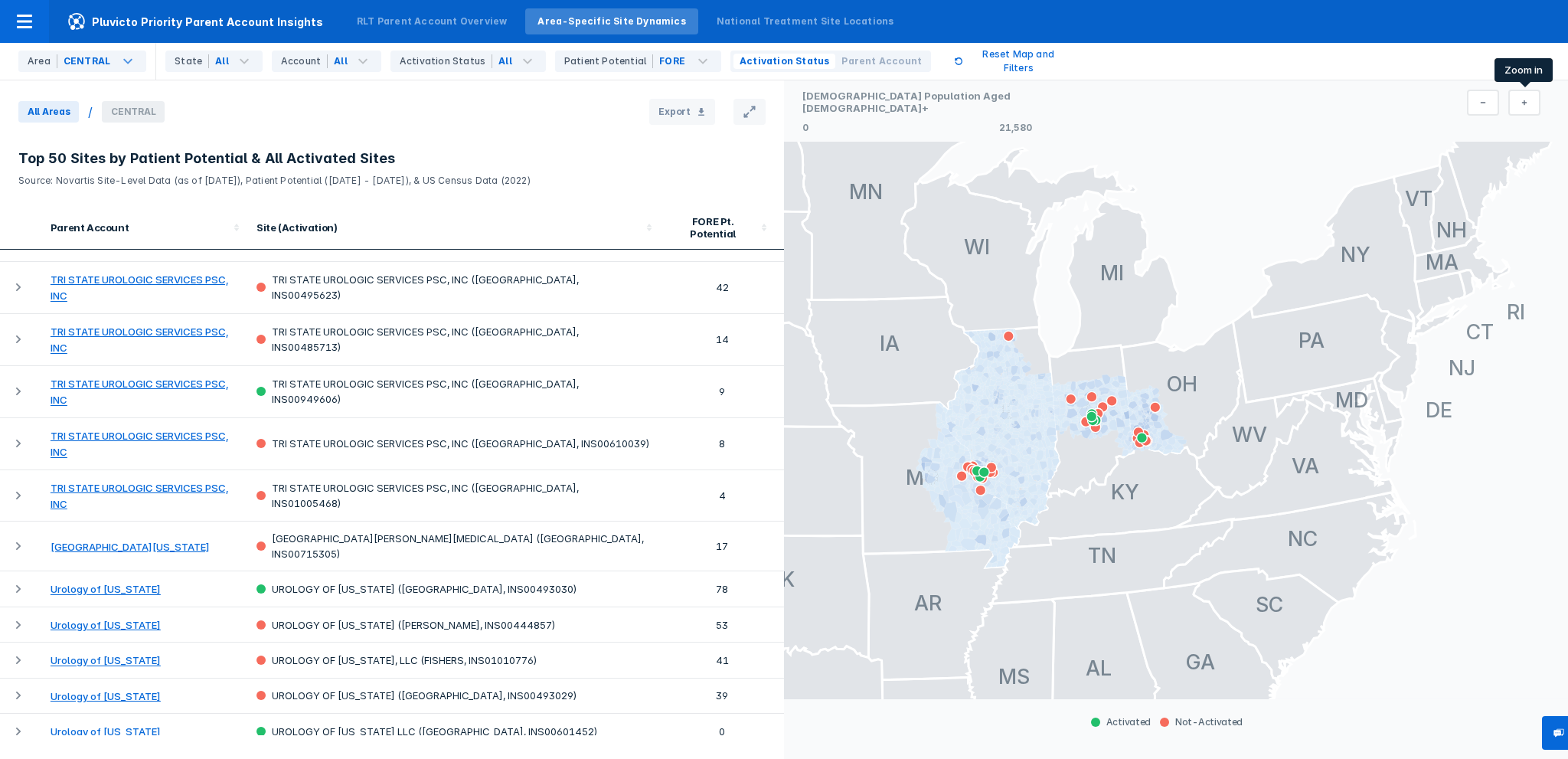 click 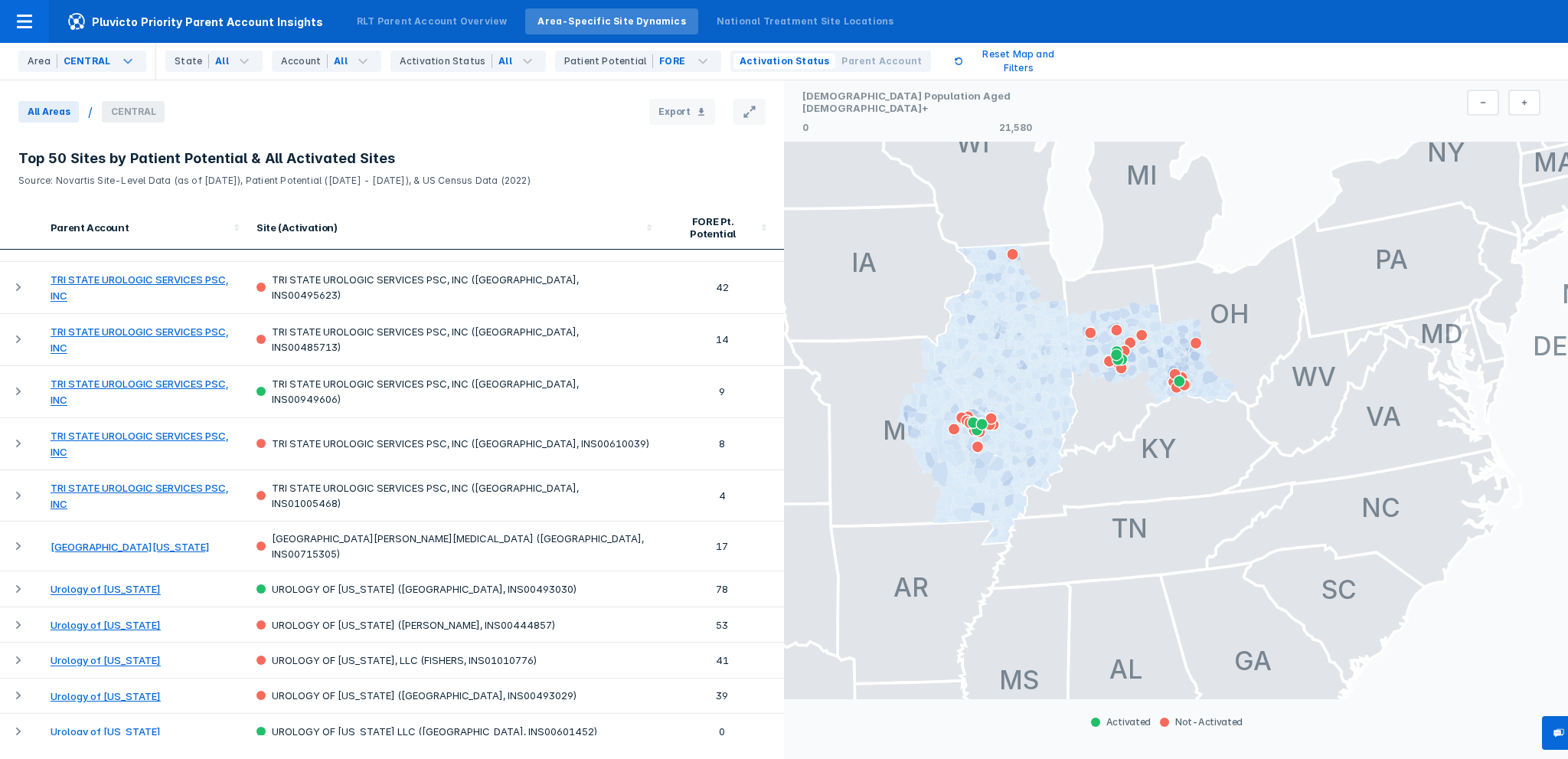 drag, startPoint x: 1225, startPoint y: 168, endPoint x: 1236, endPoint y: 220, distance: 53.15073 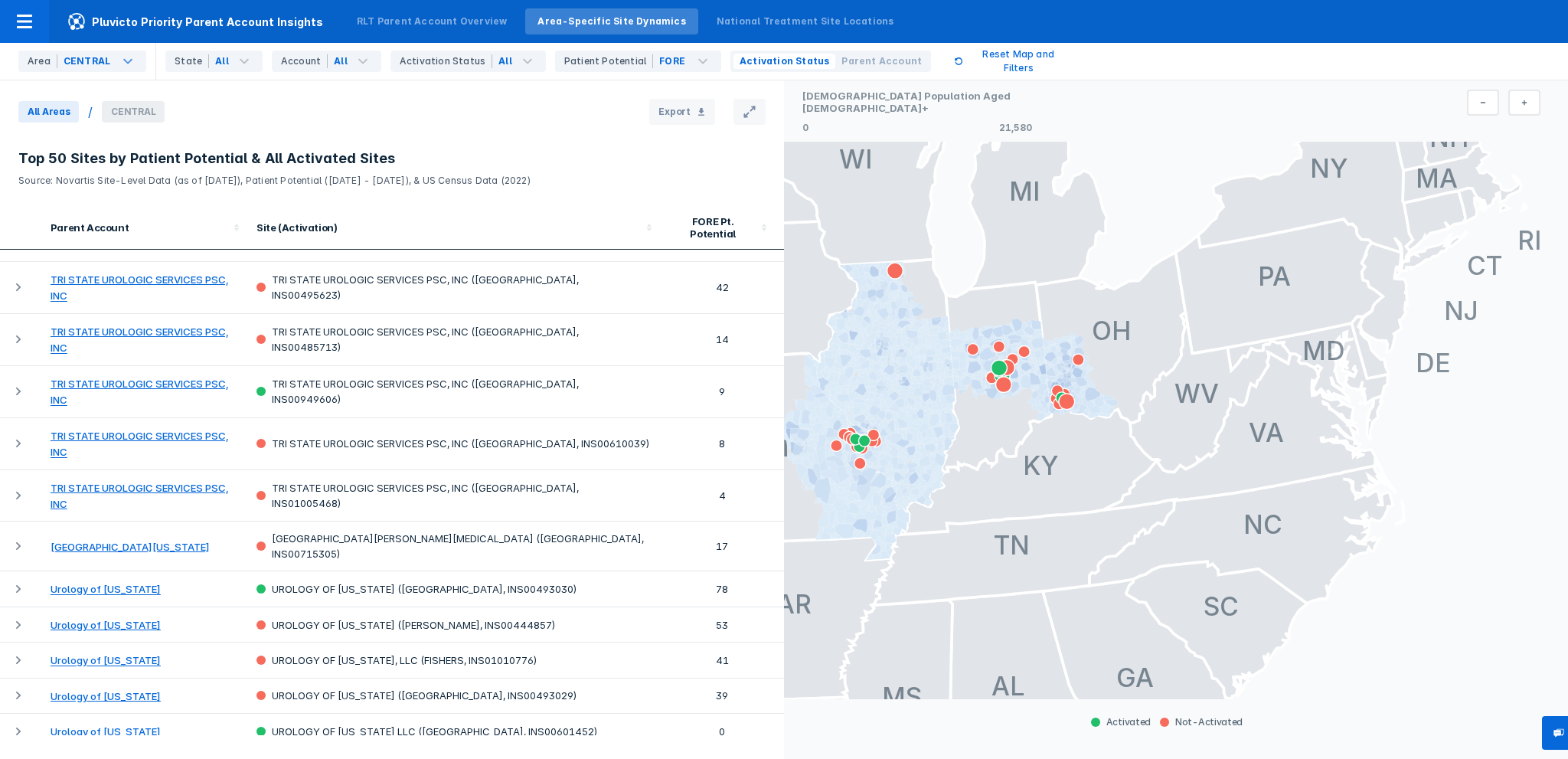 drag, startPoint x: 1263, startPoint y: 196, endPoint x: 1176, endPoint y: 207, distance: 87.69265 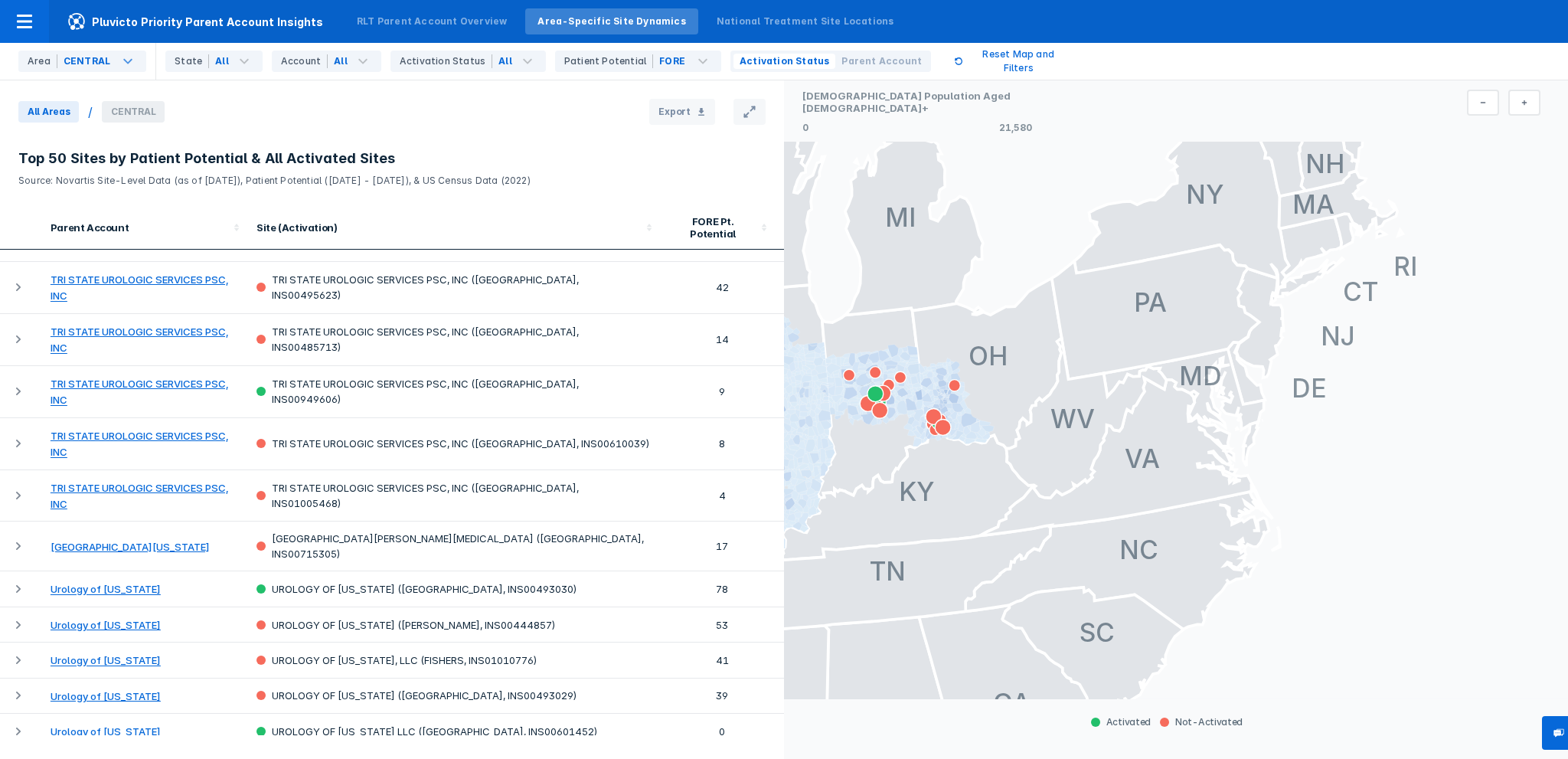 drag, startPoint x: 1154, startPoint y: 167, endPoint x: 1061, endPoint y: 188, distance: 95.34149 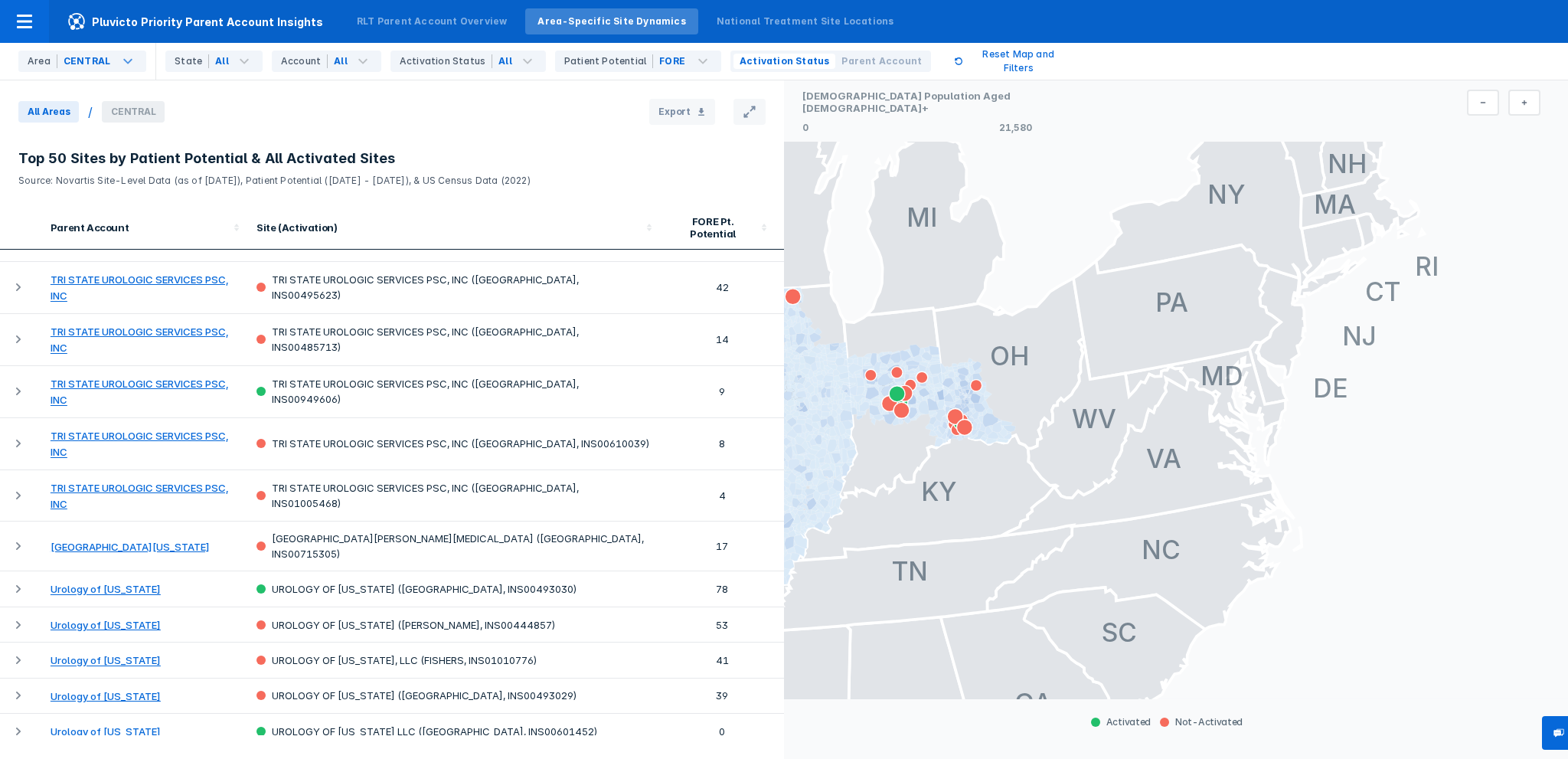 drag, startPoint x: 1048, startPoint y: 206, endPoint x: 916, endPoint y: 283, distance: 152.81688 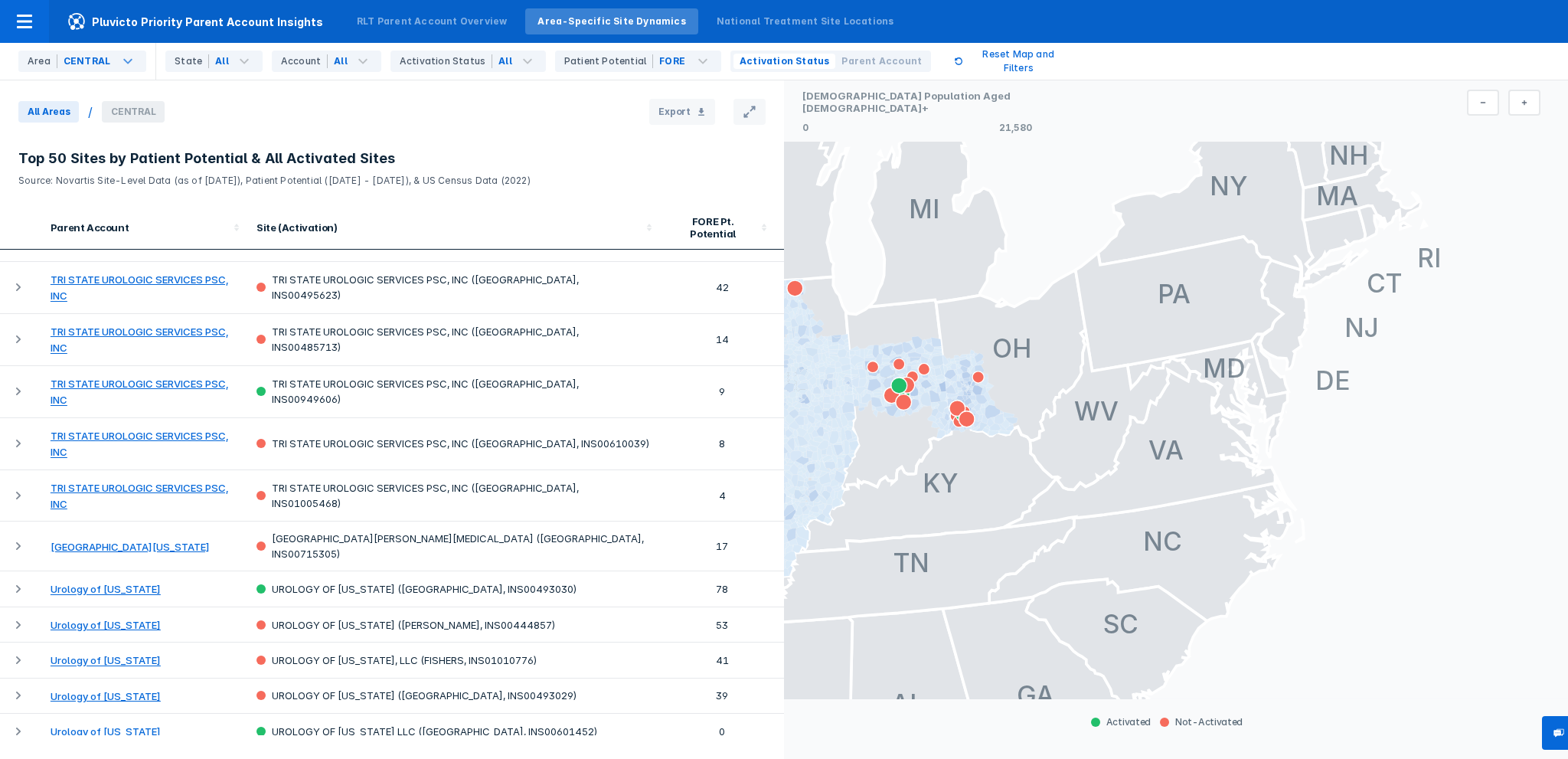 click 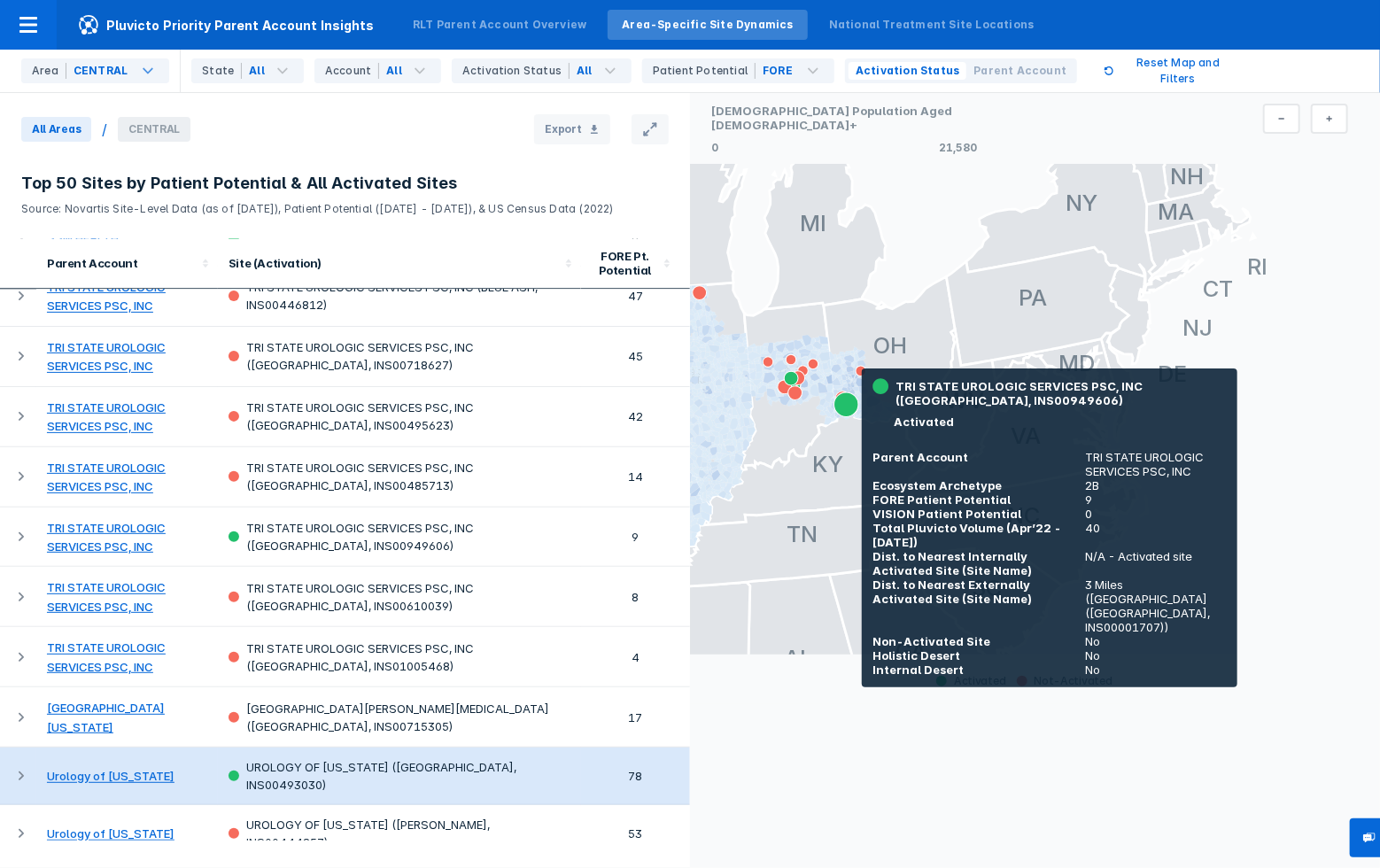 scroll, scrollTop: 2573, scrollLeft: 0, axis: vertical 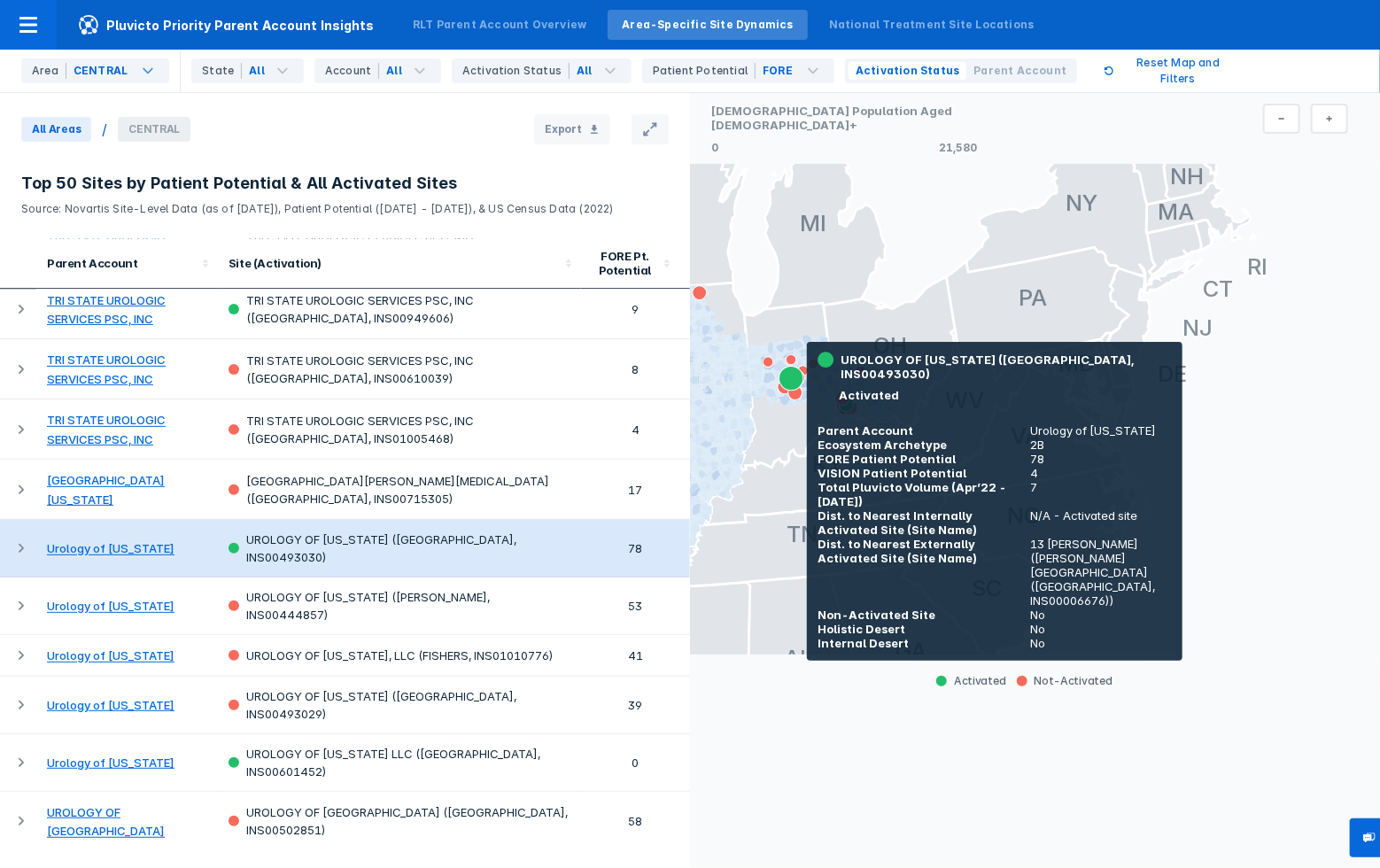 click 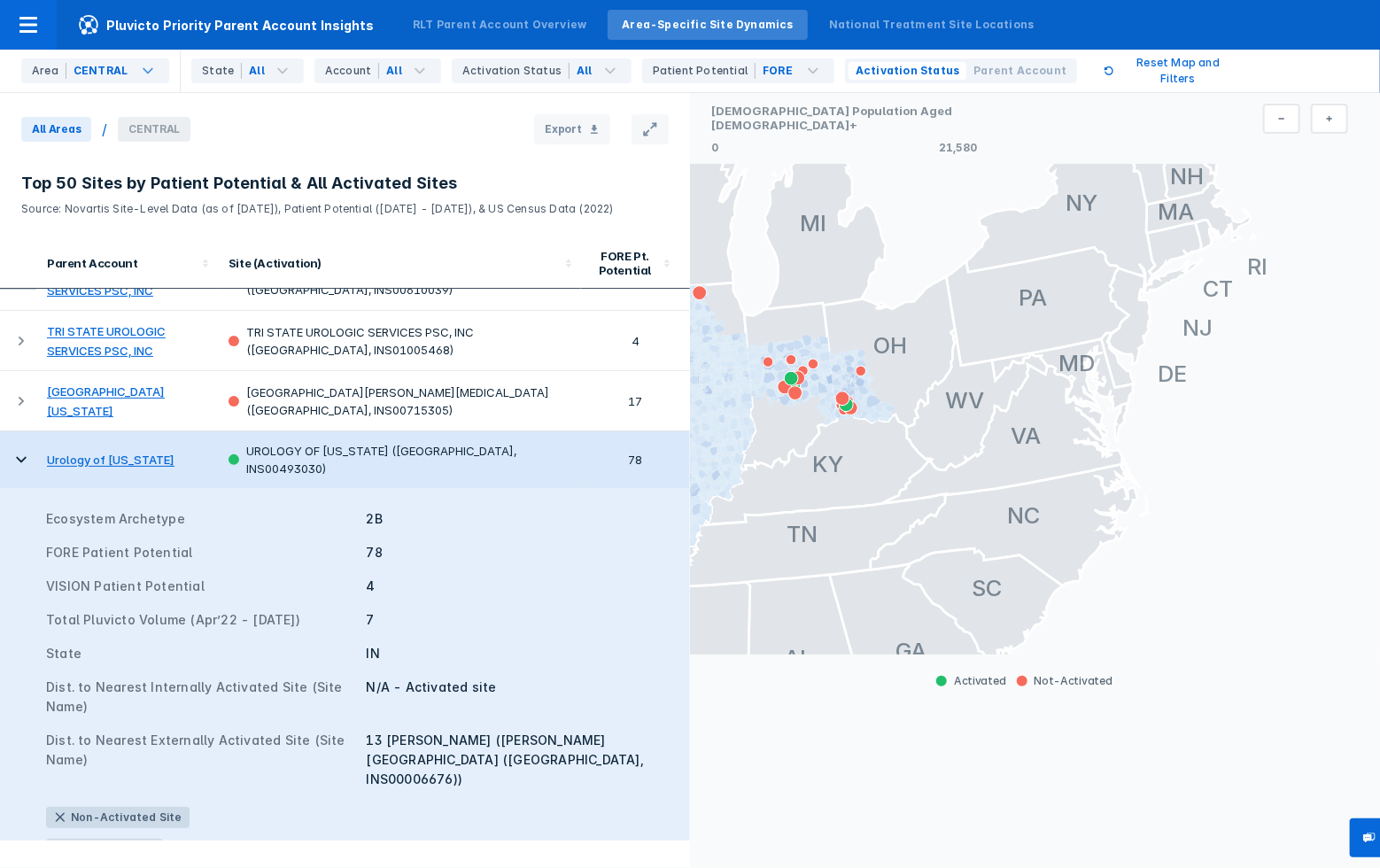 scroll, scrollTop: 2750, scrollLeft: 0, axis: vertical 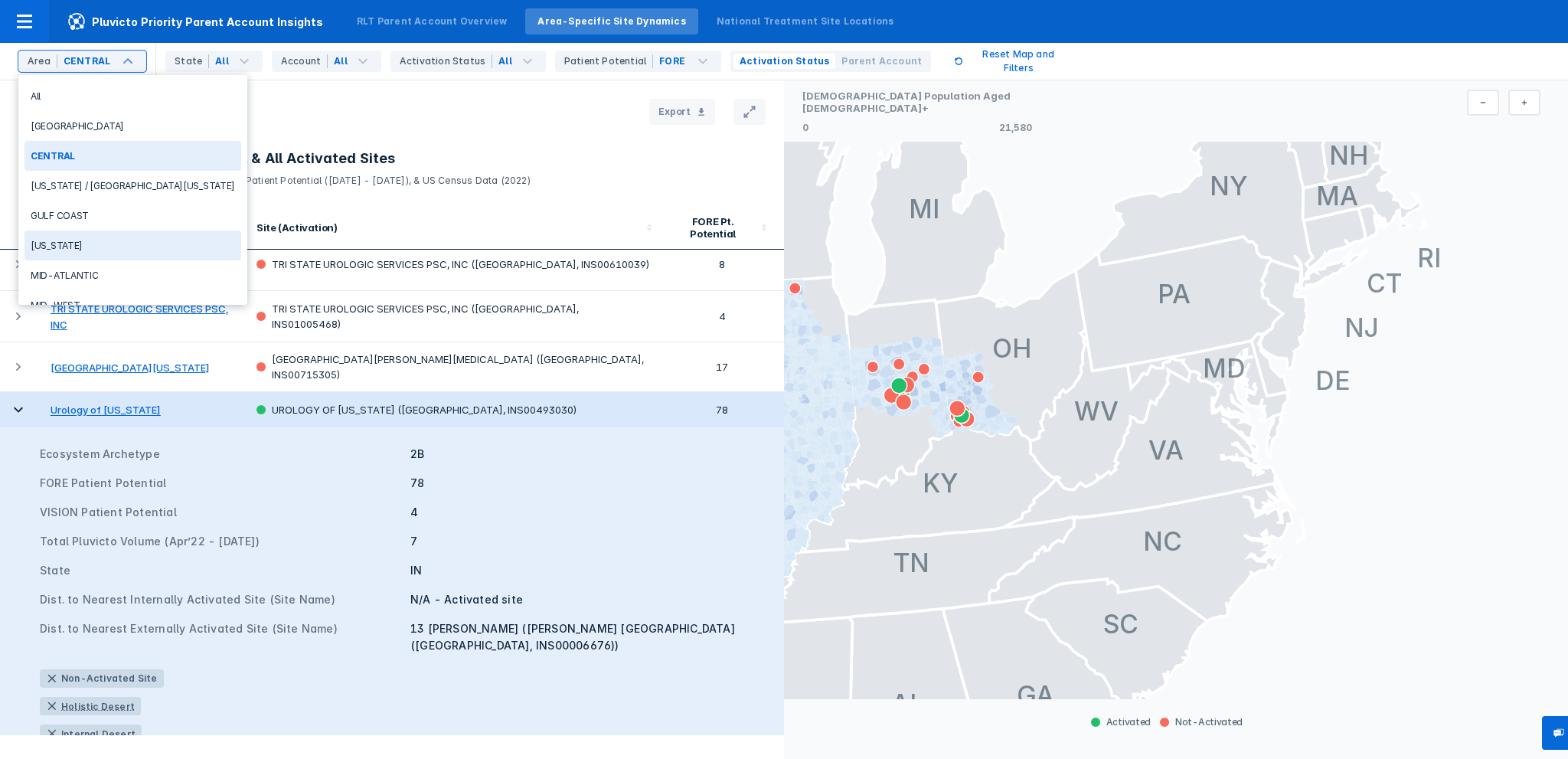 click on "[US_STATE]" at bounding box center [132, 245] 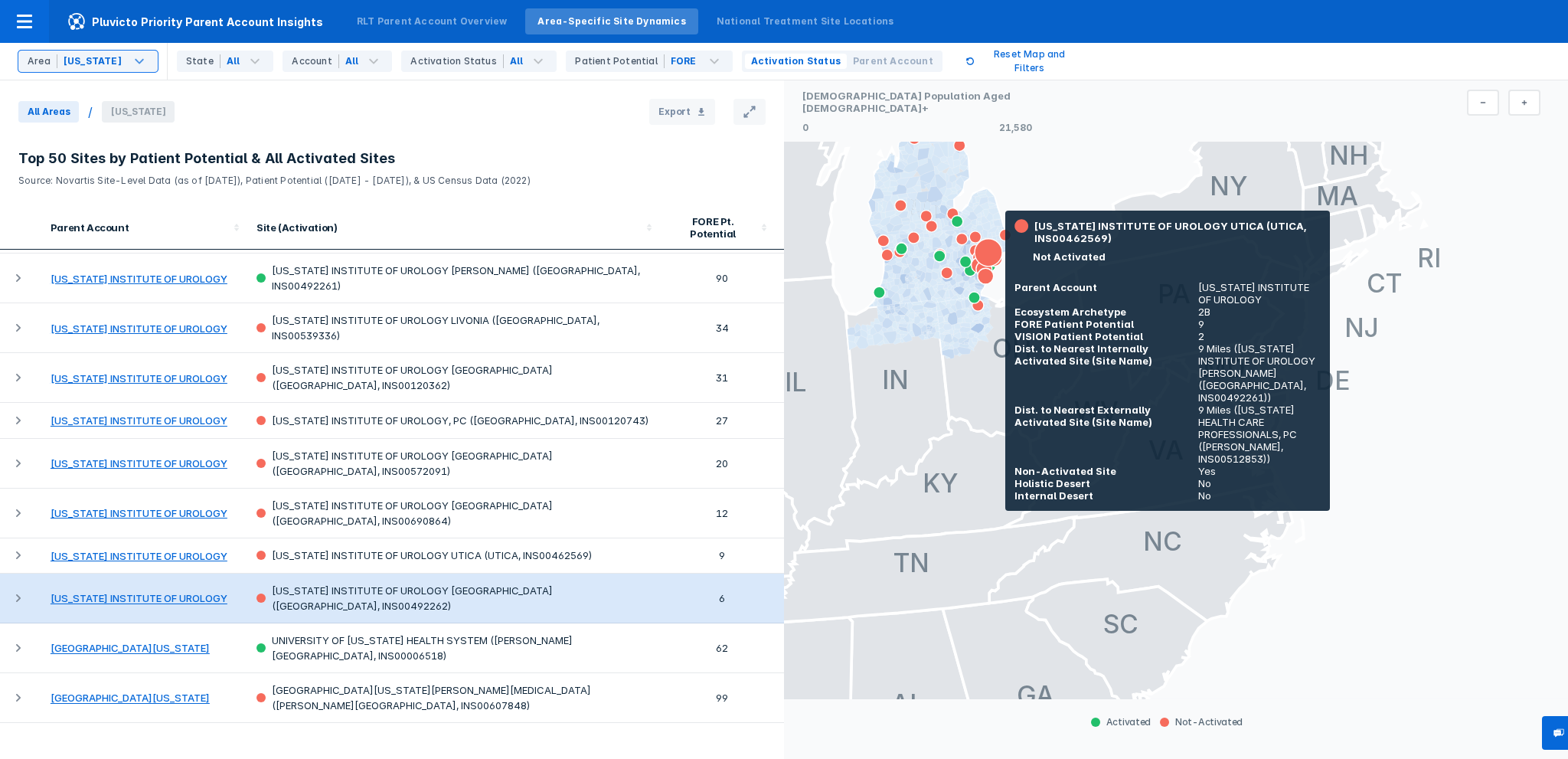 scroll, scrollTop: 2179, scrollLeft: 0, axis: vertical 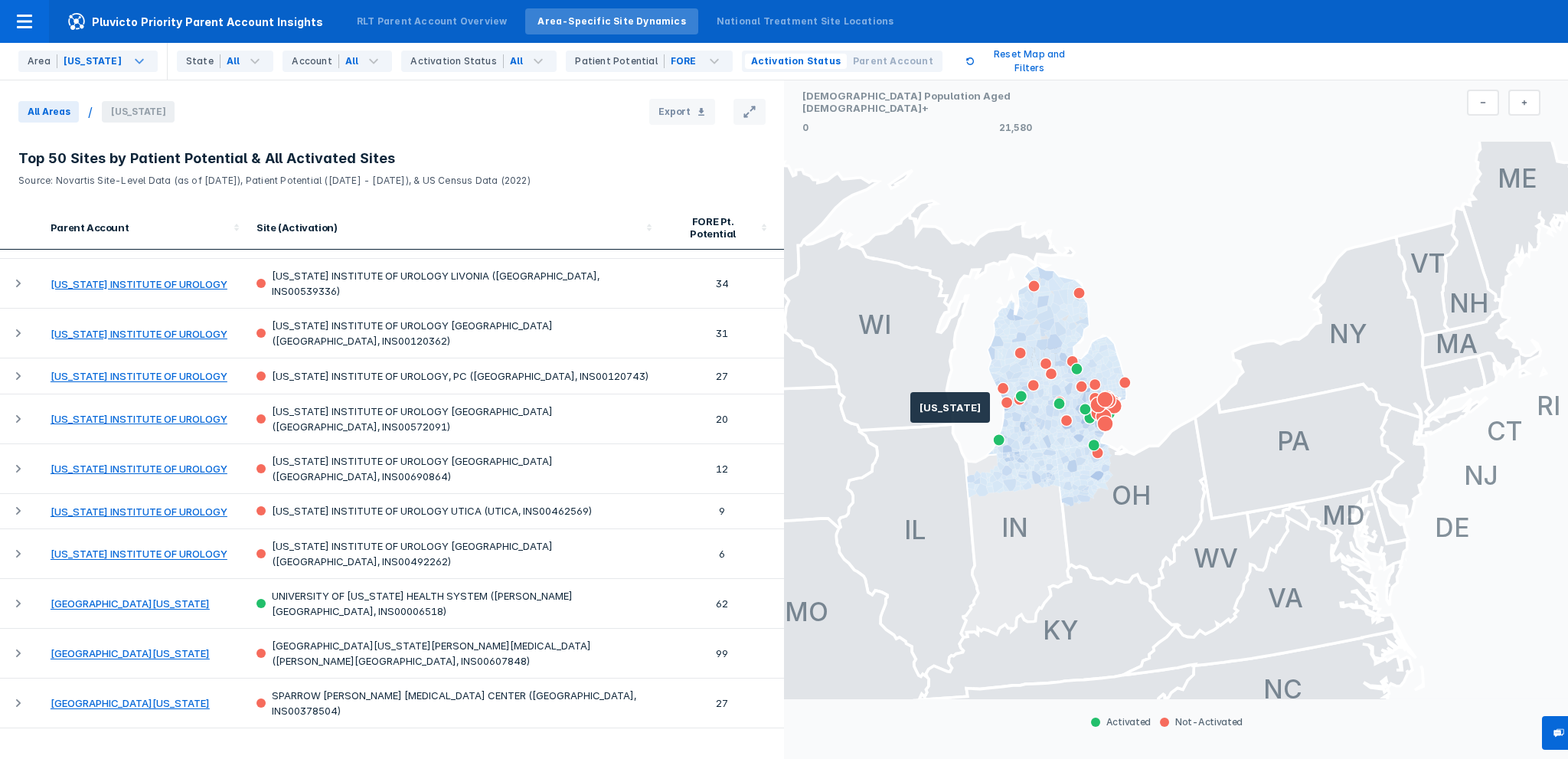 drag, startPoint x: 929, startPoint y: 428, endPoint x: 981, endPoint y: 534, distance: 118.06778 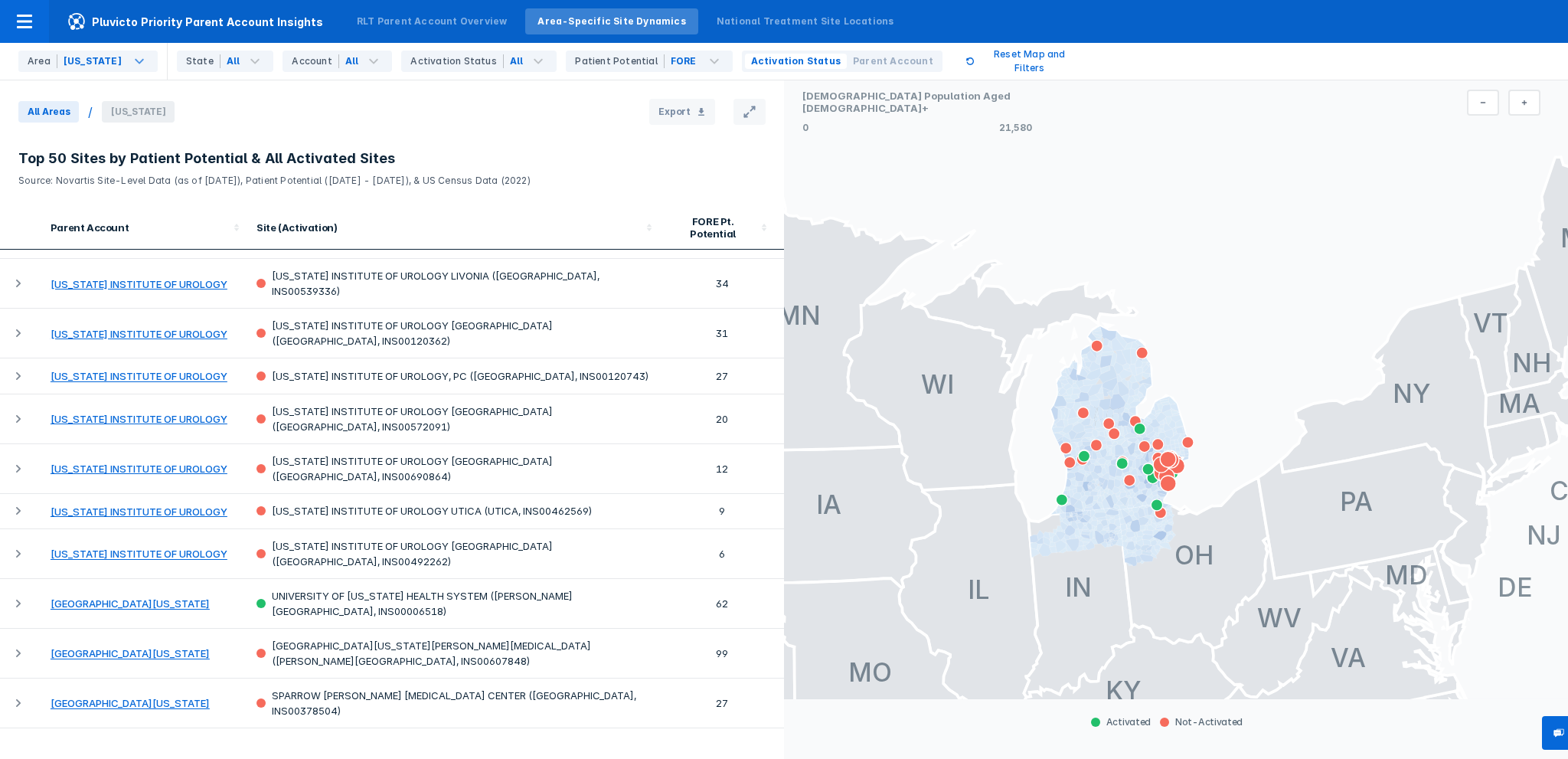 drag, startPoint x: 1138, startPoint y: 226, endPoint x: 1204, endPoint y: 260, distance: 74.24284 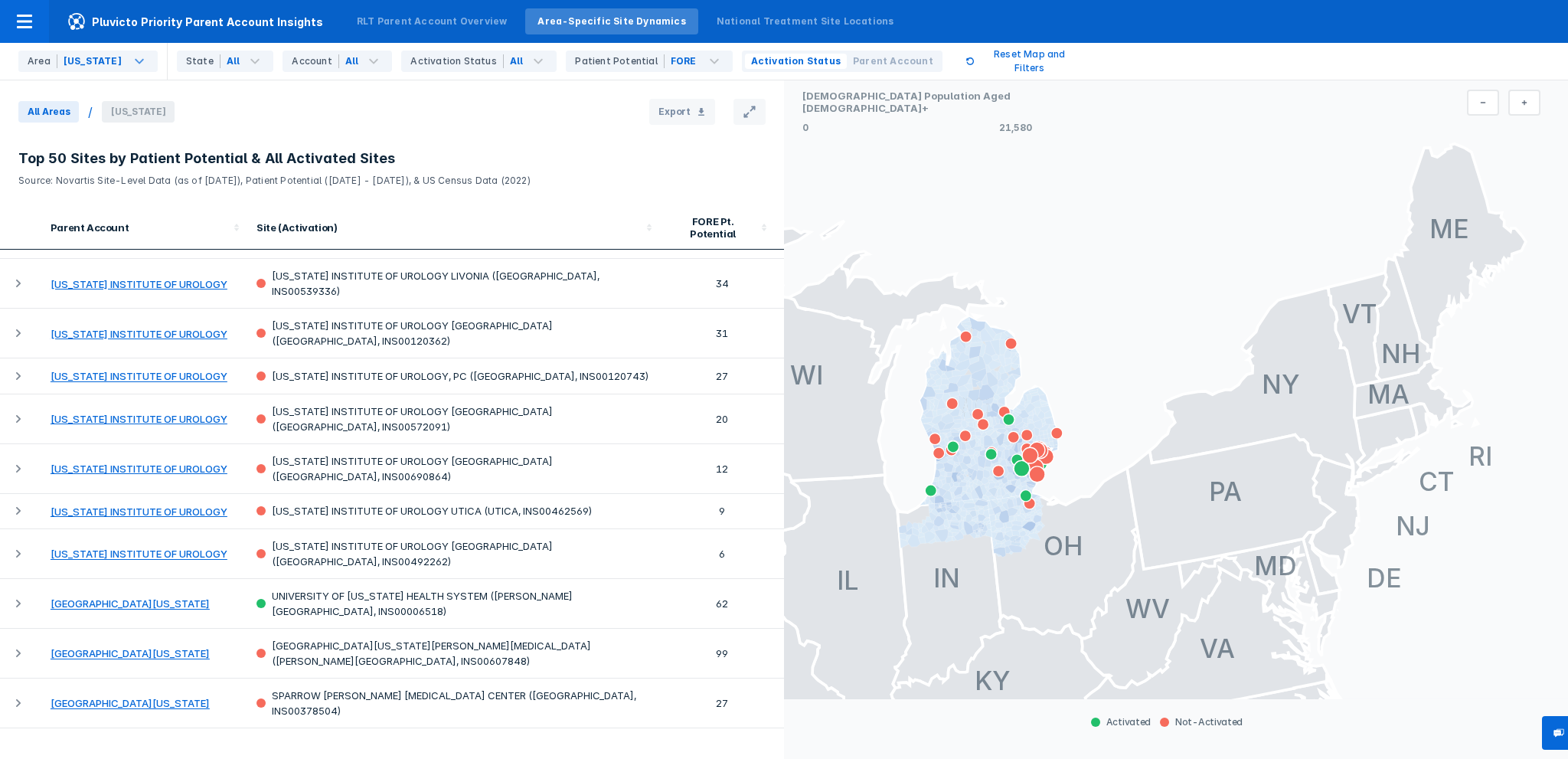 drag, startPoint x: 1261, startPoint y: 190, endPoint x: 1164, endPoint y: 183, distance: 97.2522 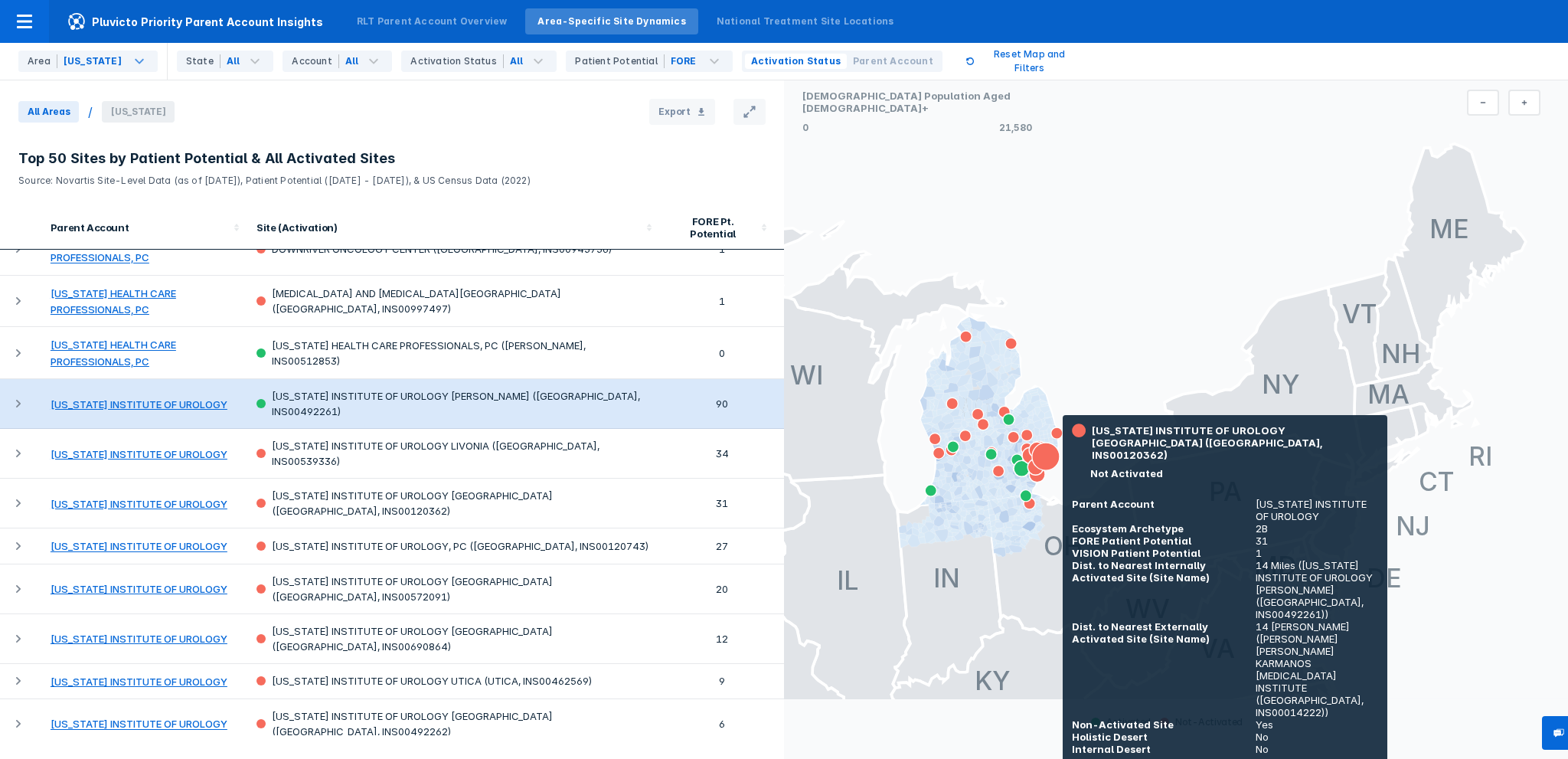 scroll, scrollTop: 1796, scrollLeft: 0, axis: vertical 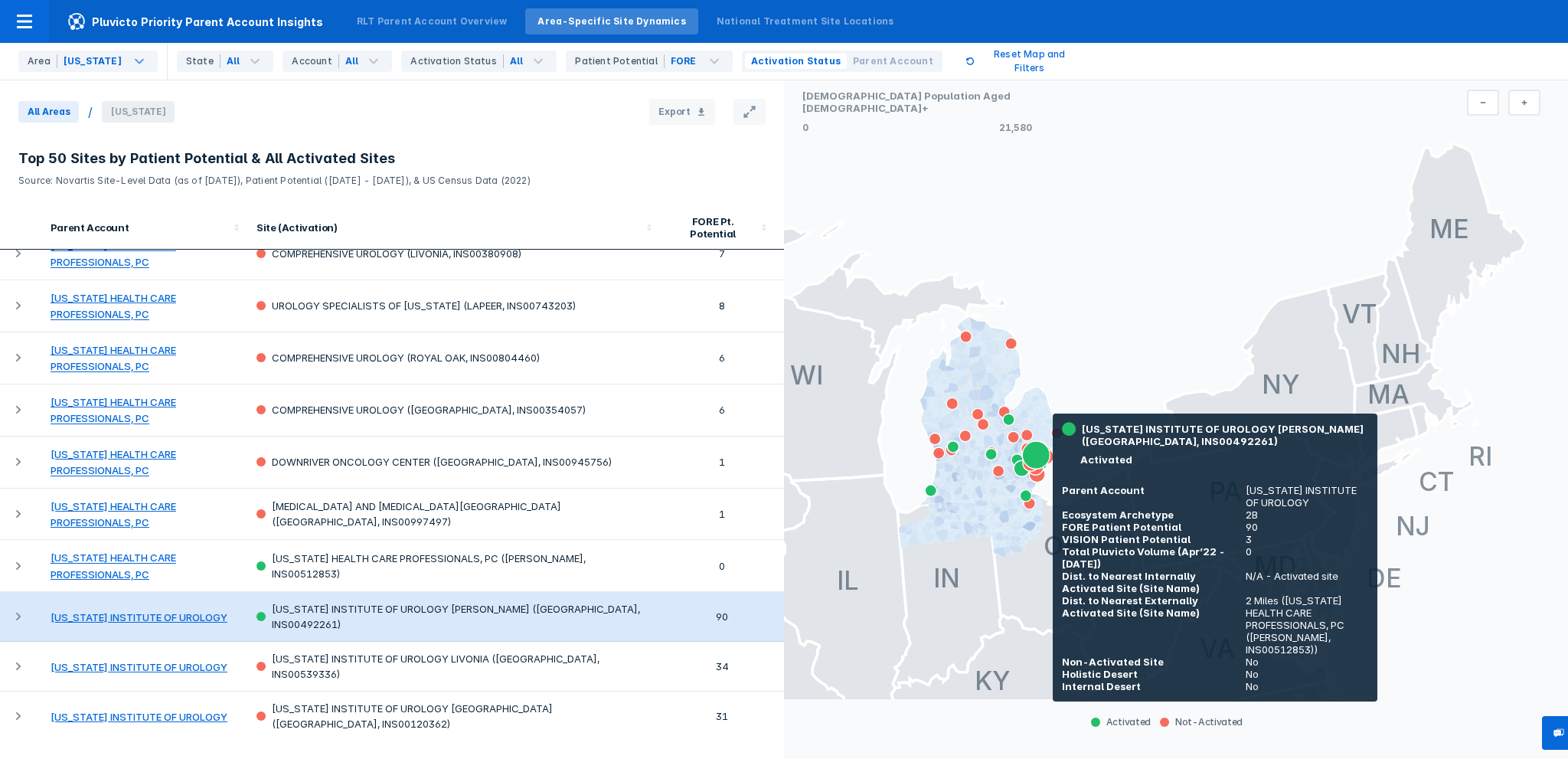 click 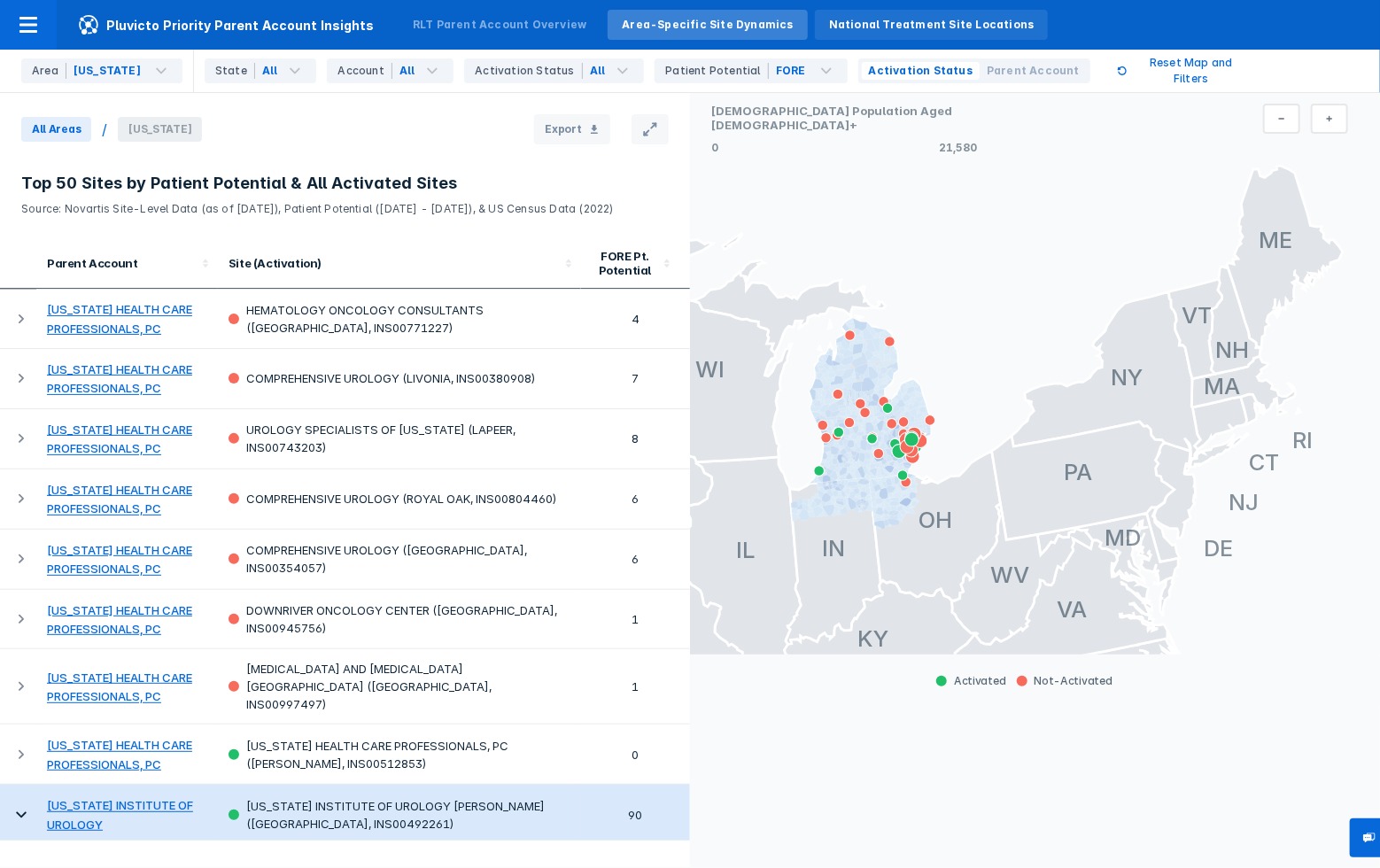 scroll, scrollTop: 2584, scrollLeft: 0, axis: vertical 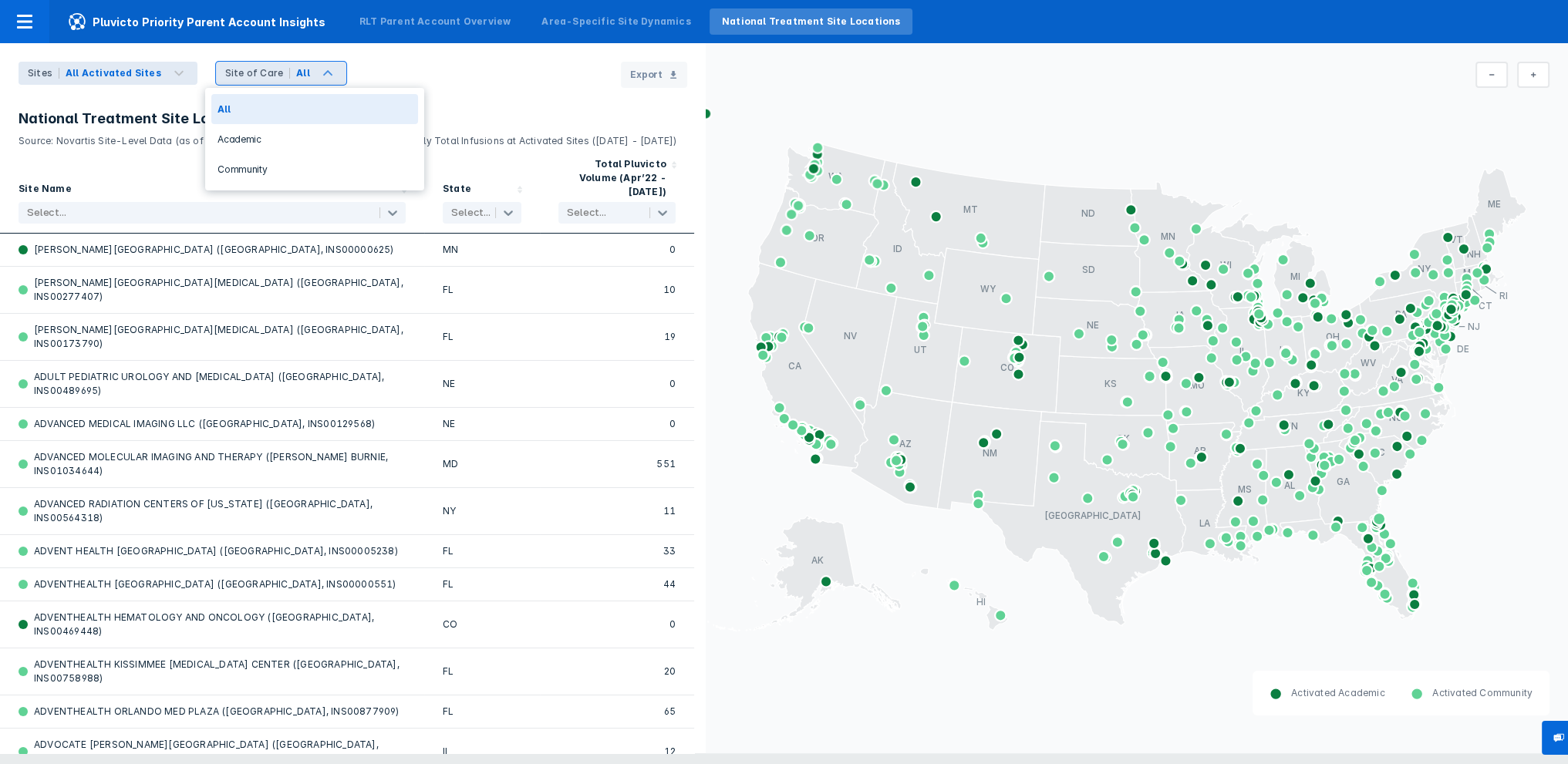 click on "Sites All Activated Sites 3 results available. Use Up and Down to choose options, press Enter to select the currently focused option, press Escape to exit the menu, press Tab to select the option and exit the menu. Site of Care All Export" at bounding box center (352, 66) 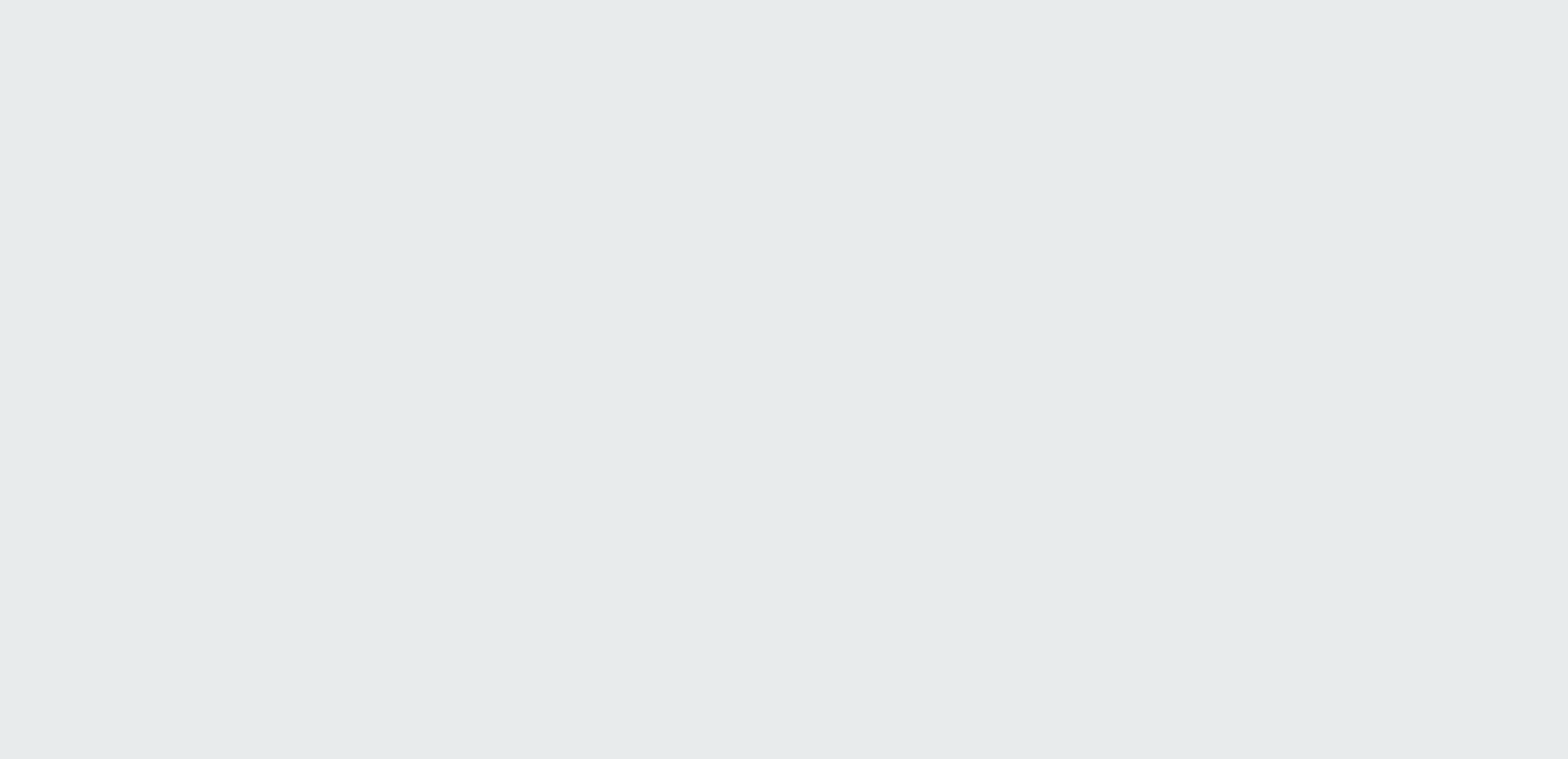scroll, scrollTop: 0, scrollLeft: 0, axis: both 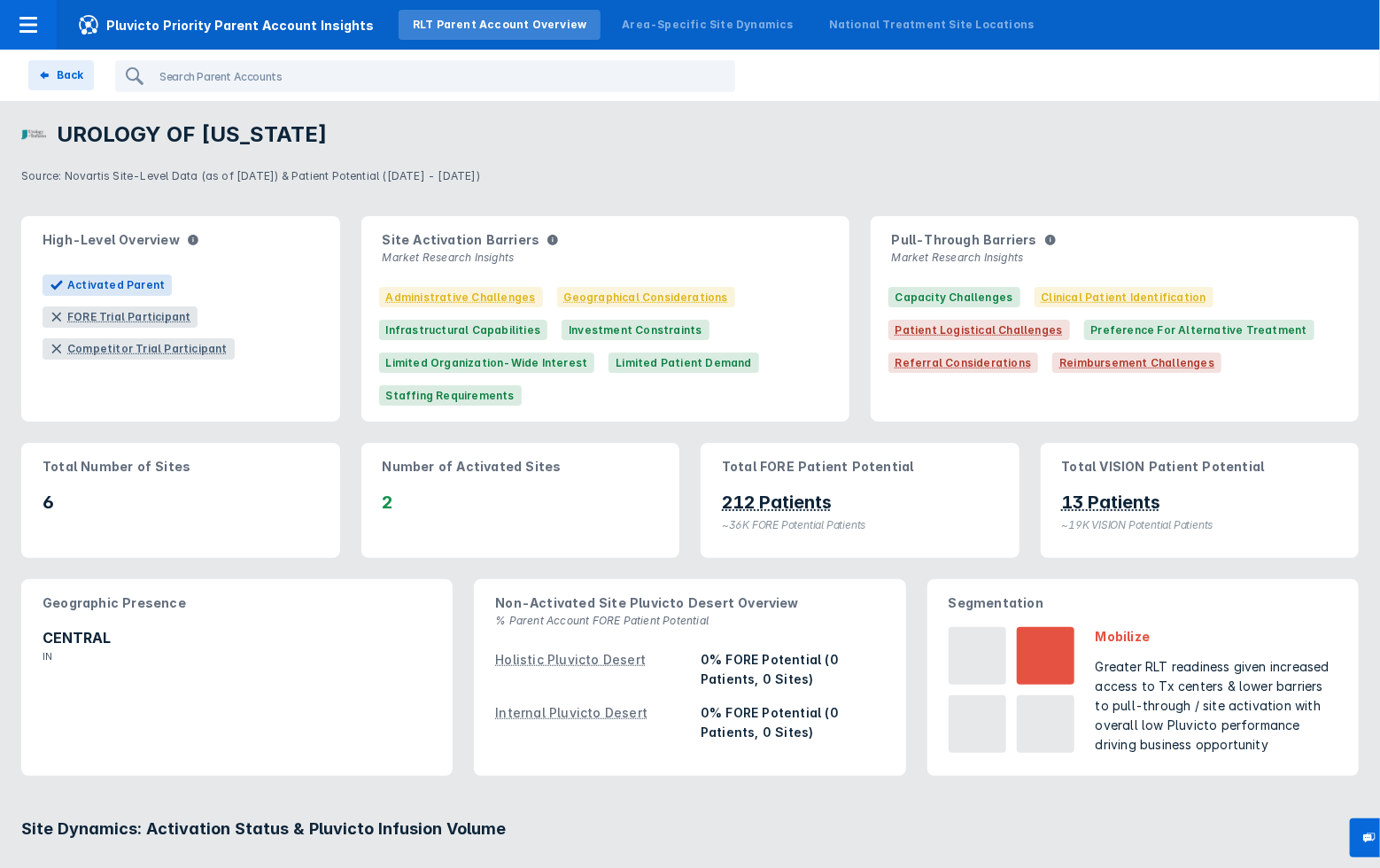 click on "High-Level Overview Activated Parent FORE Trial Participant Competitor Trial Participant Site Activation Barriers Market Research Insights Administrative Challenges Geographical Considerations Infrastructural Capabilities Investment Constraints Limited Organization-Wide Interest Limited Patient Demand Staffing Requirements Pull-Through Barriers Market Research Insights Capacity Challenges Clinical Patient Identification Patient Logistical Challenges Preference for Alternative Treatment Referral Considerations Reimbursement Challenges Total Number of Sites 6 Number of Activated Sites 2 Total FORE Patient Potential 212 Patients ~36K FORE Potential Patients Total VISION Patient Potential 13 Patients ~19K VISION Potential Patients Geographic Presence CENTRAL IN Non-Activated Site Pluvicto Desert Overview % Parent Account FORE Patient Potential Holistic Pluvicto Desert 0% FORE Potential (0 Patients, 0 Sites) Internal Pluvicto Desert 0% FORE Potential (0 Patients, 0 Sites) Segmentation Mobilize" at bounding box center [690, 496] 